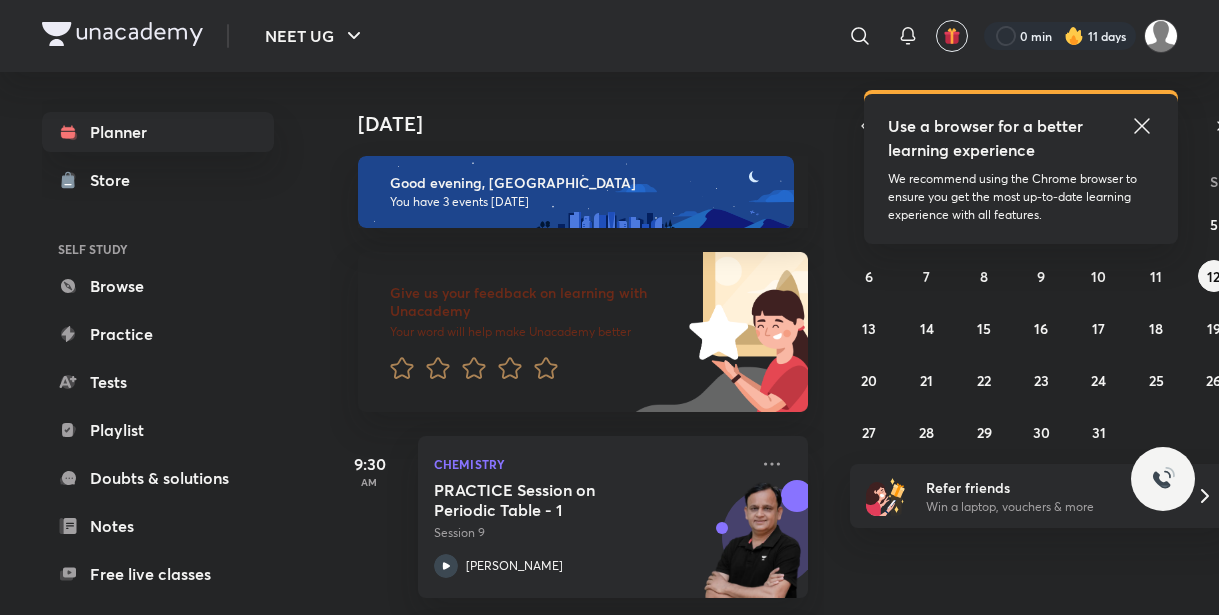 scroll, scrollTop: 0, scrollLeft: 0, axis: both 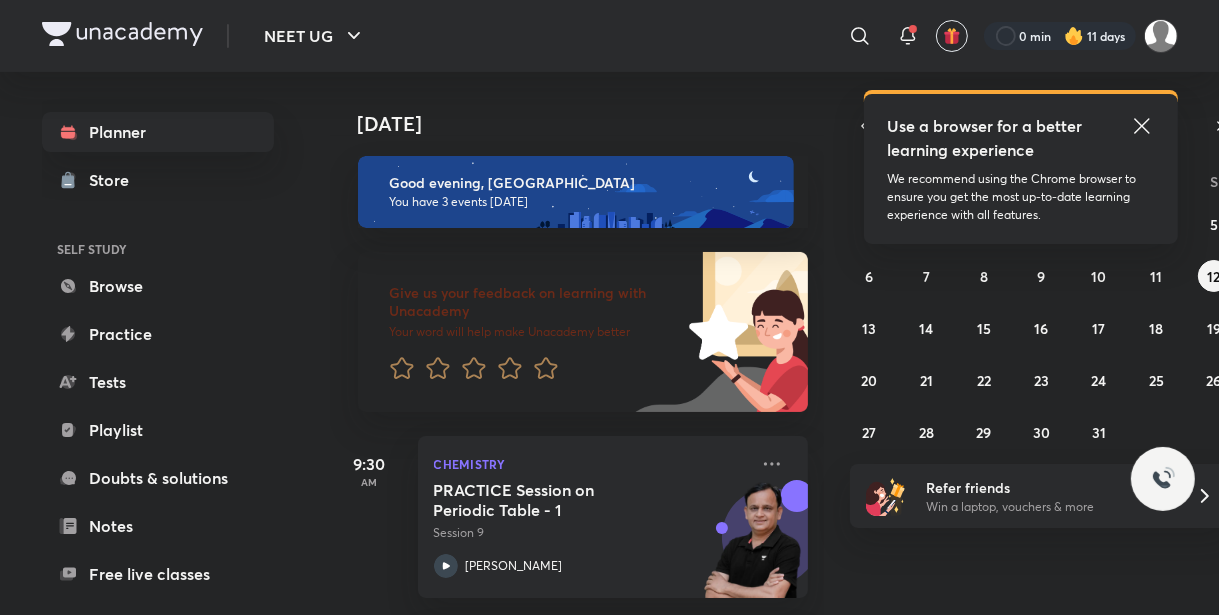 click 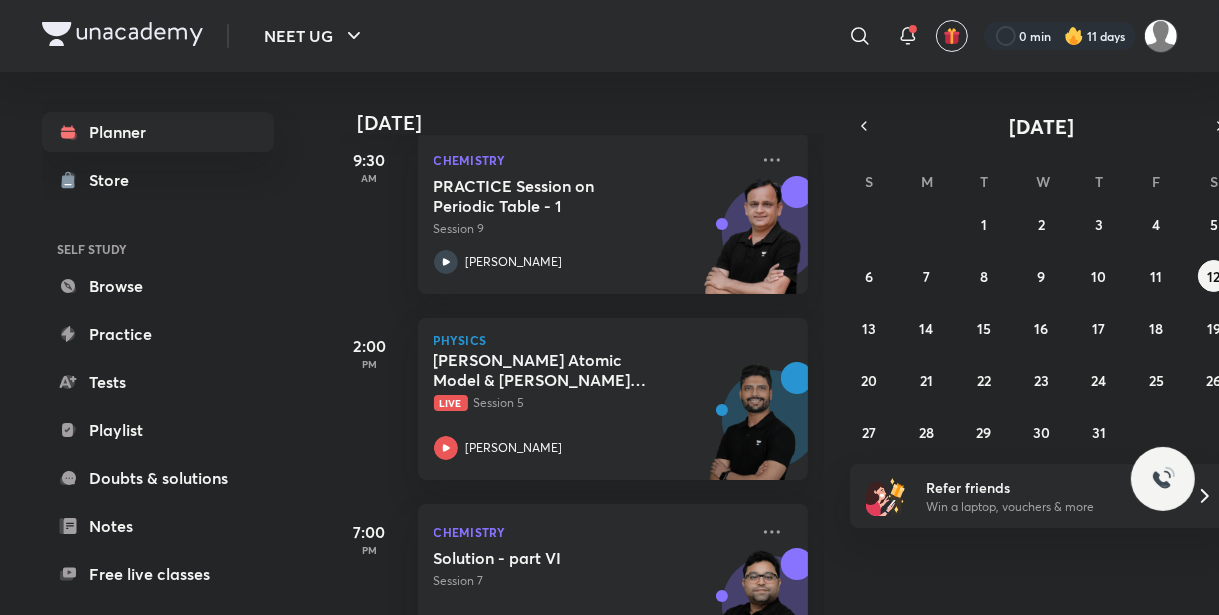 scroll, scrollTop: 370, scrollLeft: 0, axis: vertical 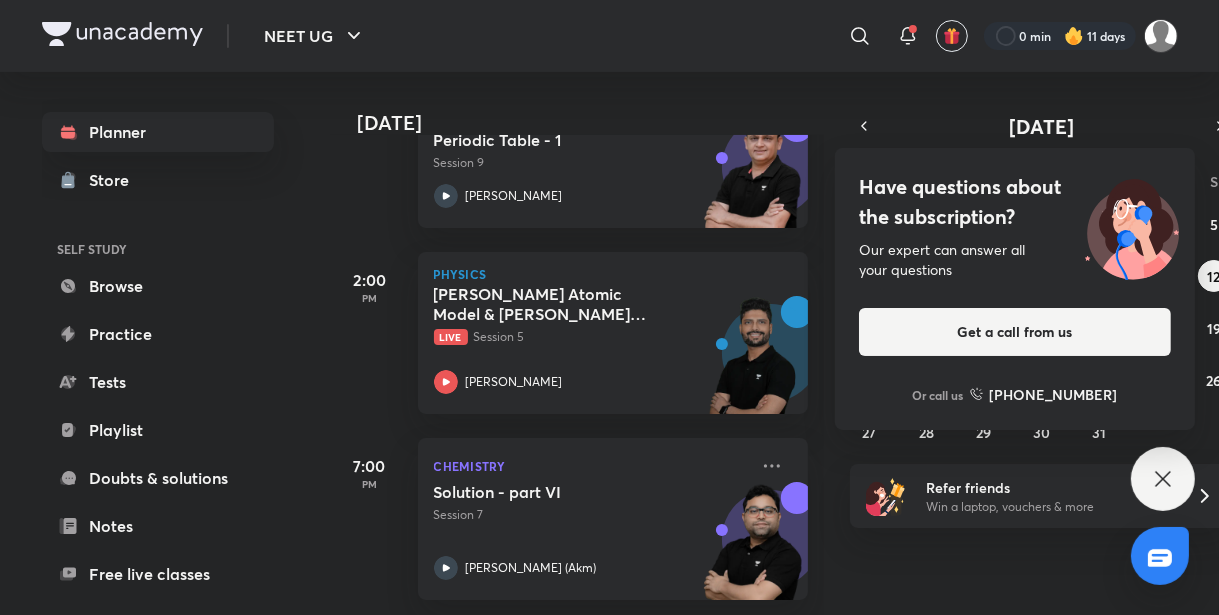 click 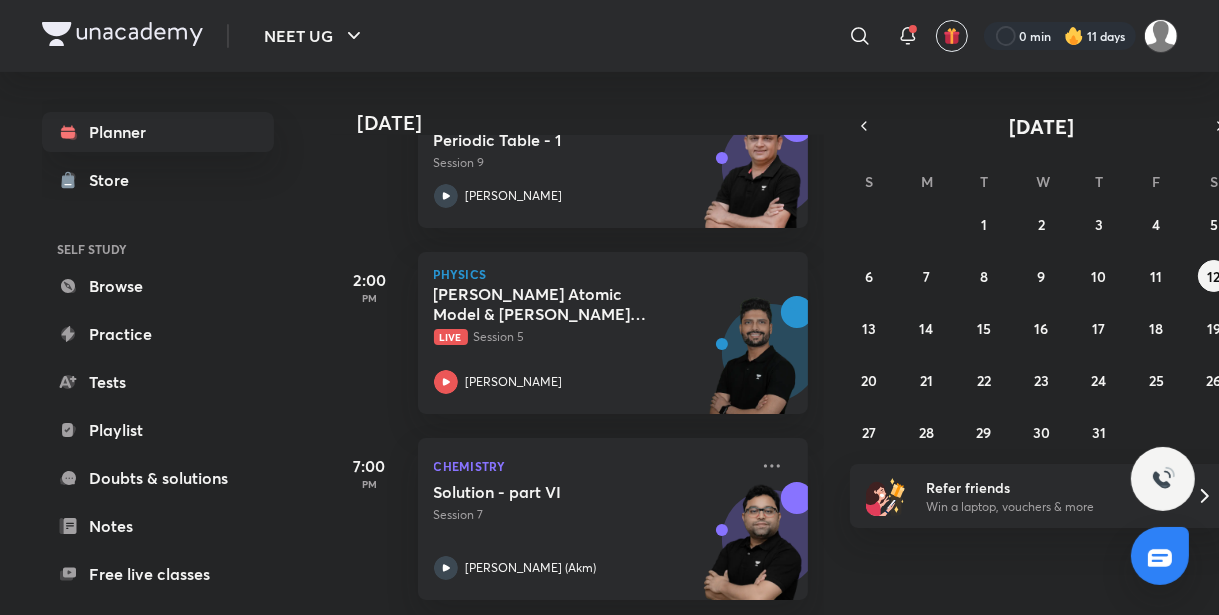 drag, startPoint x: 772, startPoint y: 320, endPoint x: 283, endPoint y: 285, distance: 490.25095 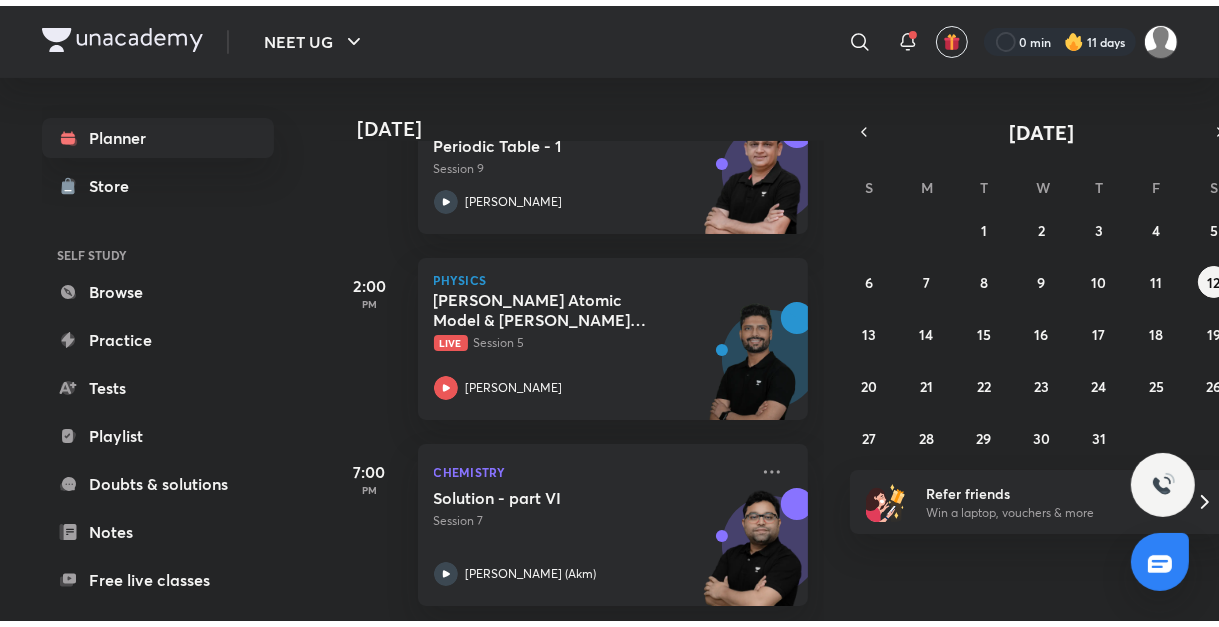 scroll, scrollTop: 272, scrollLeft: 0, axis: vertical 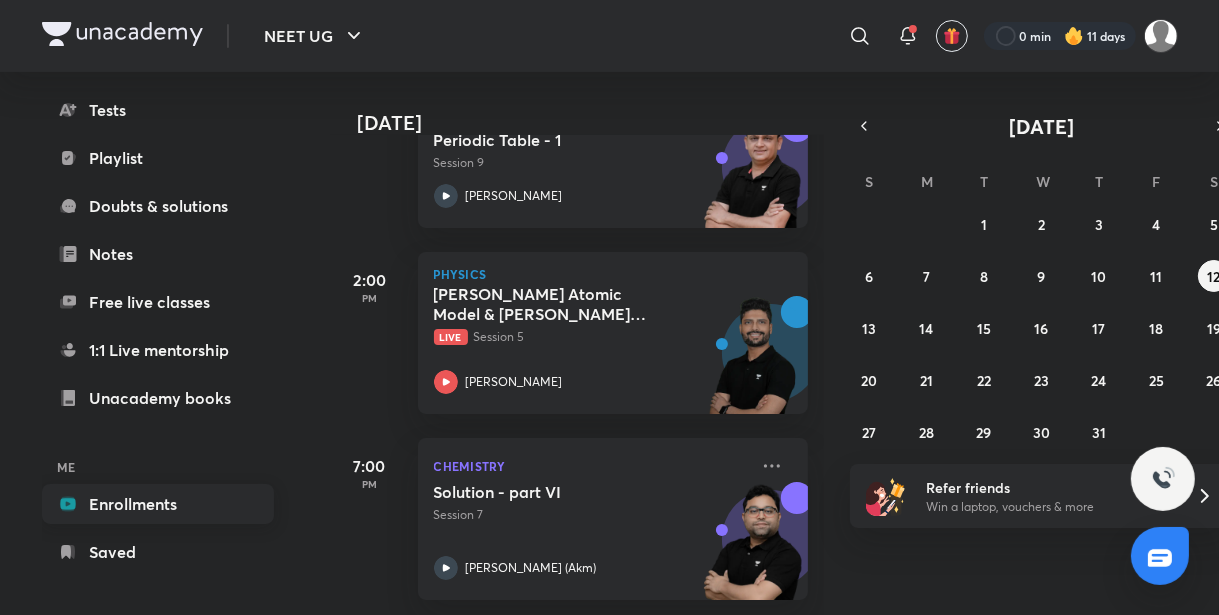 click on "Enrollments" at bounding box center [158, 504] 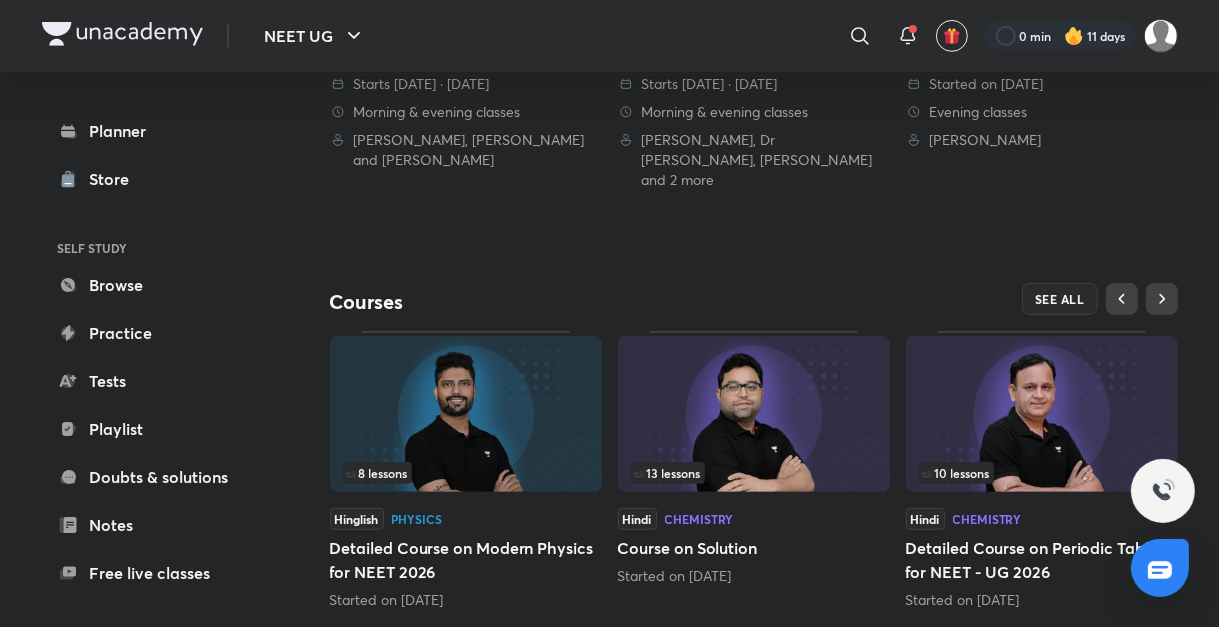 scroll, scrollTop: 747, scrollLeft: 0, axis: vertical 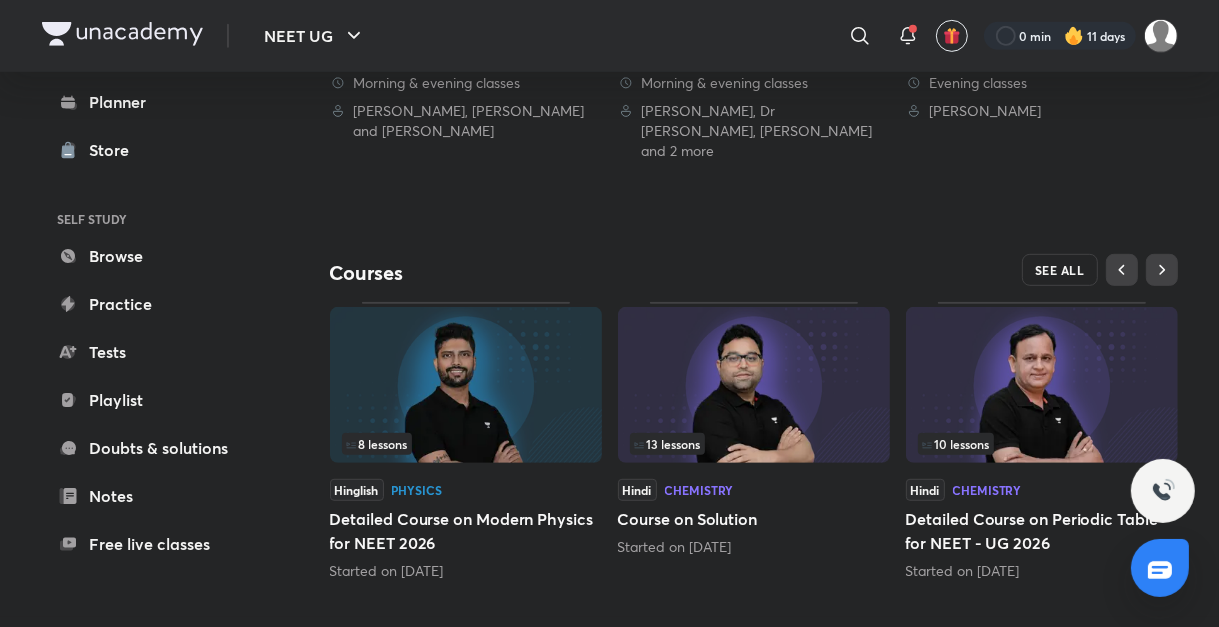 click on "SEE ALL" at bounding box center [1060, 270] 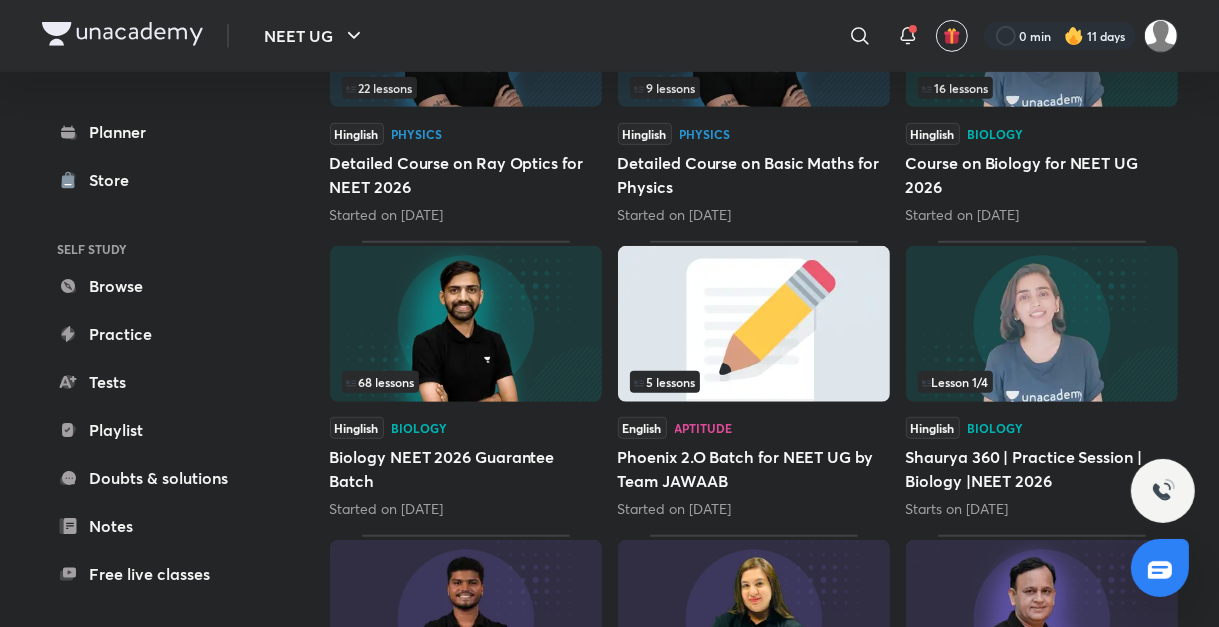 scroll, scrollTop: 721, scrollLeft: 0, axis: vertical 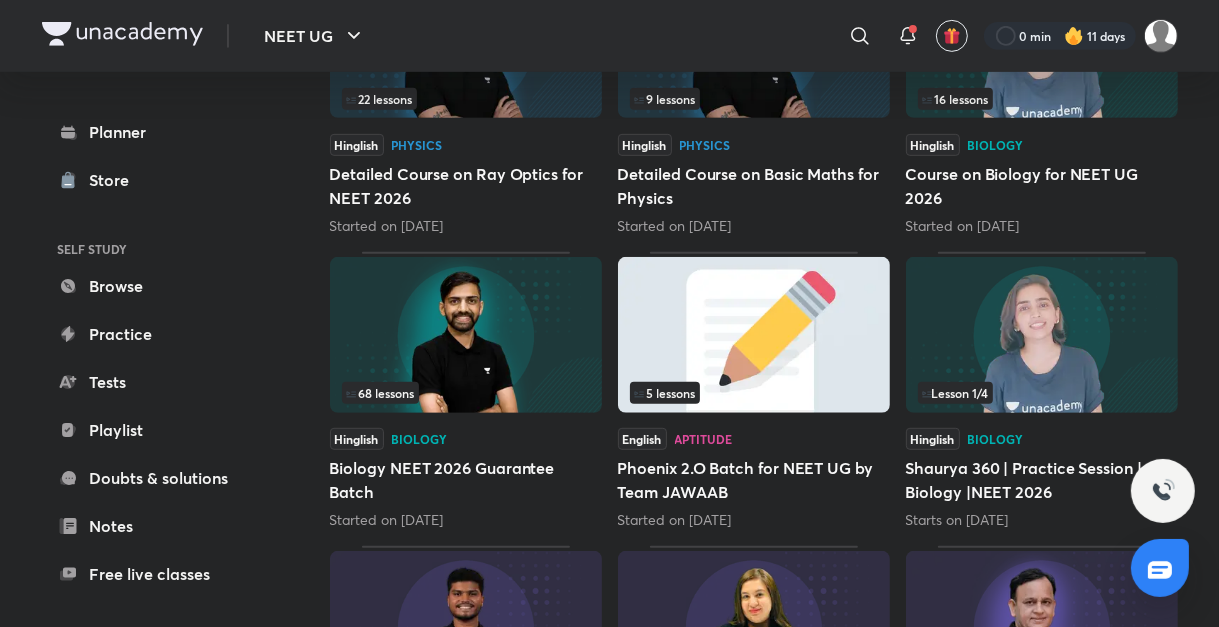 click on "Lesson   1 / 4" at bounding box center [955, 393] 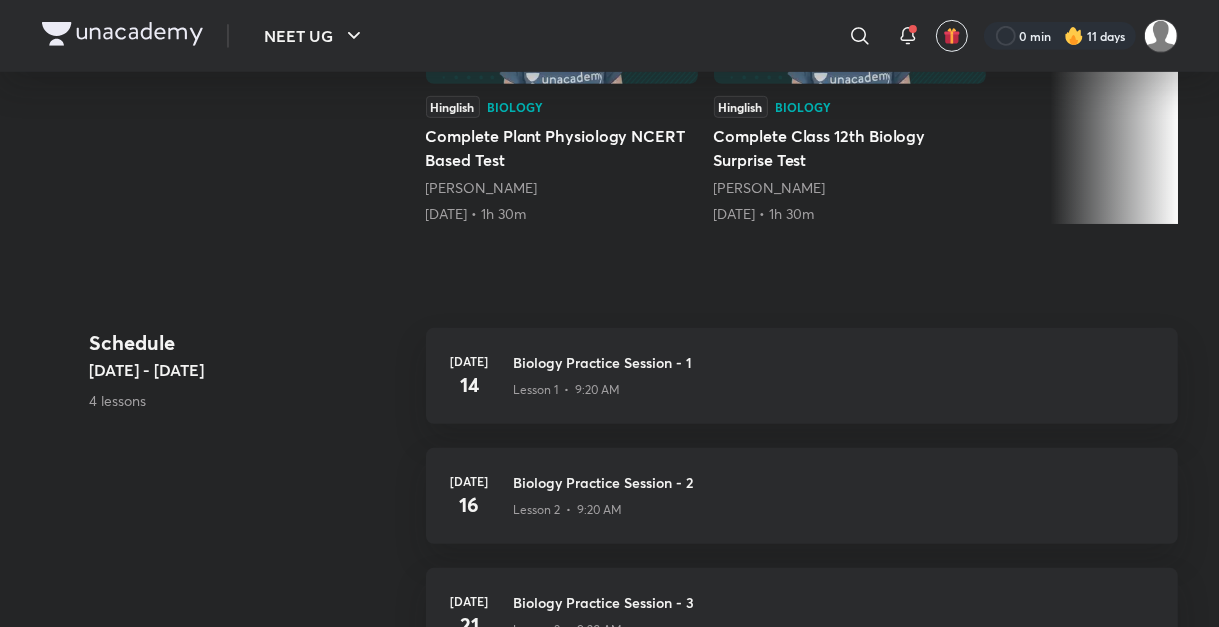 scroll, scrollTop: 0, scrollLeft: 0, axis: both 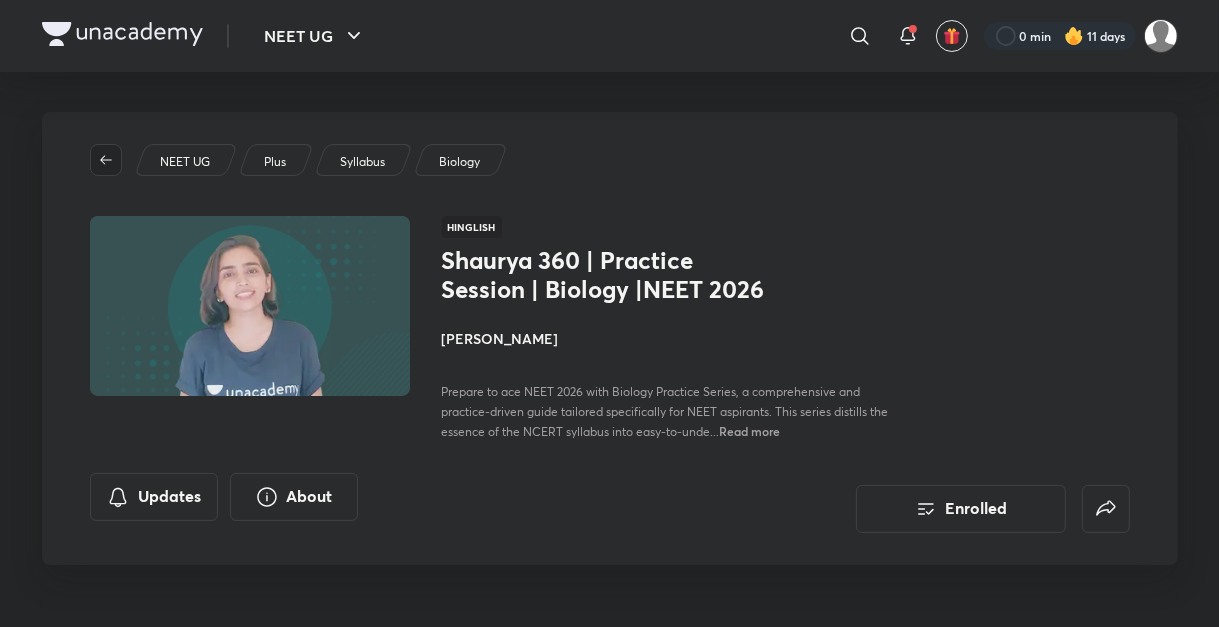 click 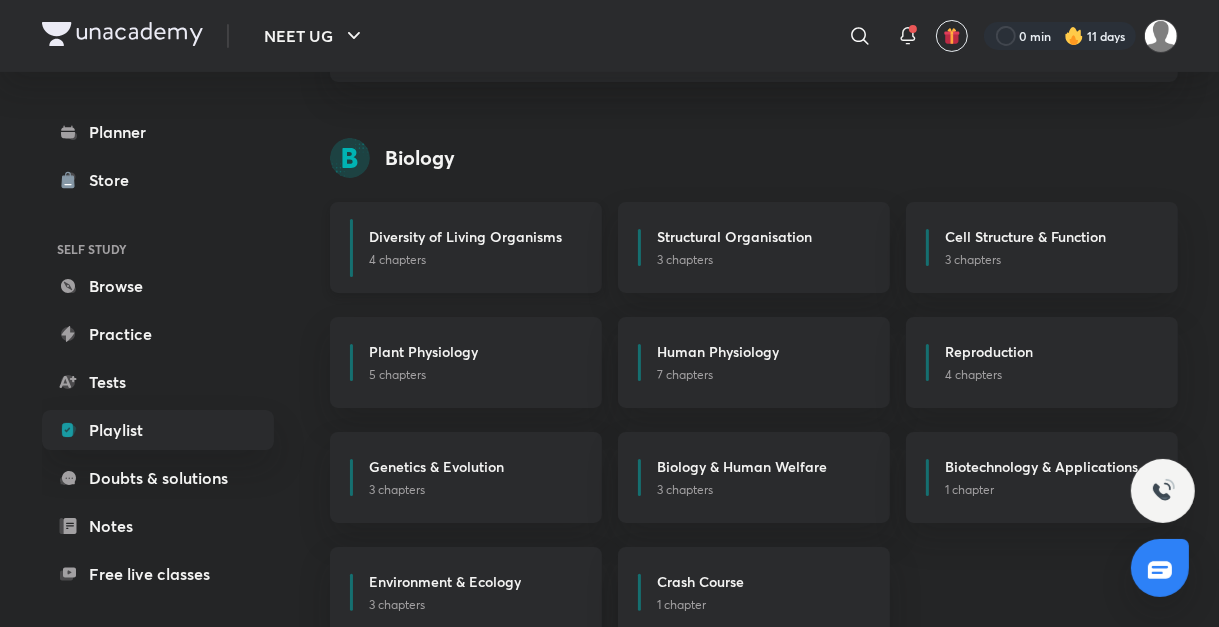 scroll, scrollTop: 256, scrollLeft: 0, axis: vertical 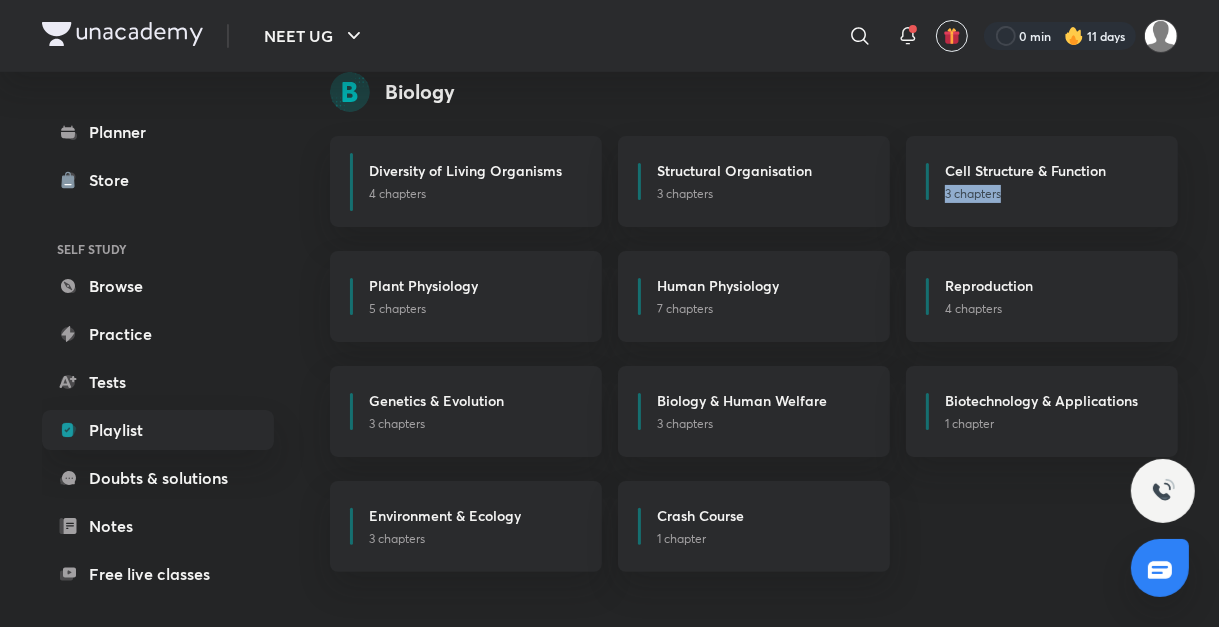 drag, startPoint x: 1217, startPoint y: 214, endPoint x: 1226, endPoint y: 184, distance: 31.320919 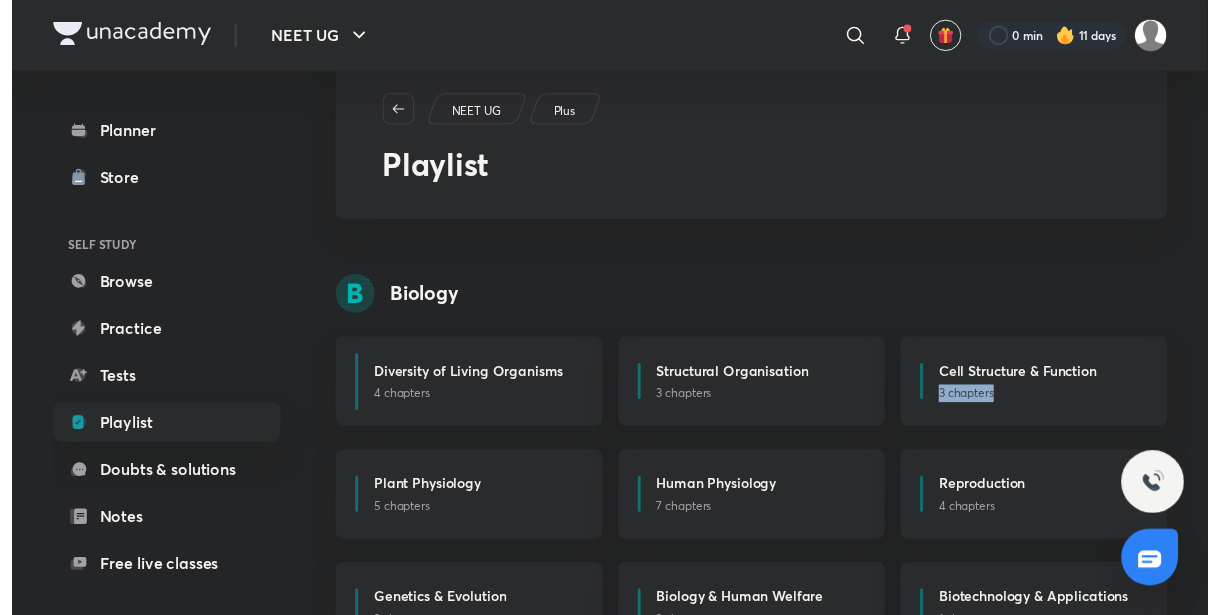 scroll, scrollTop: 0, scrollLeft: 0, axis: both 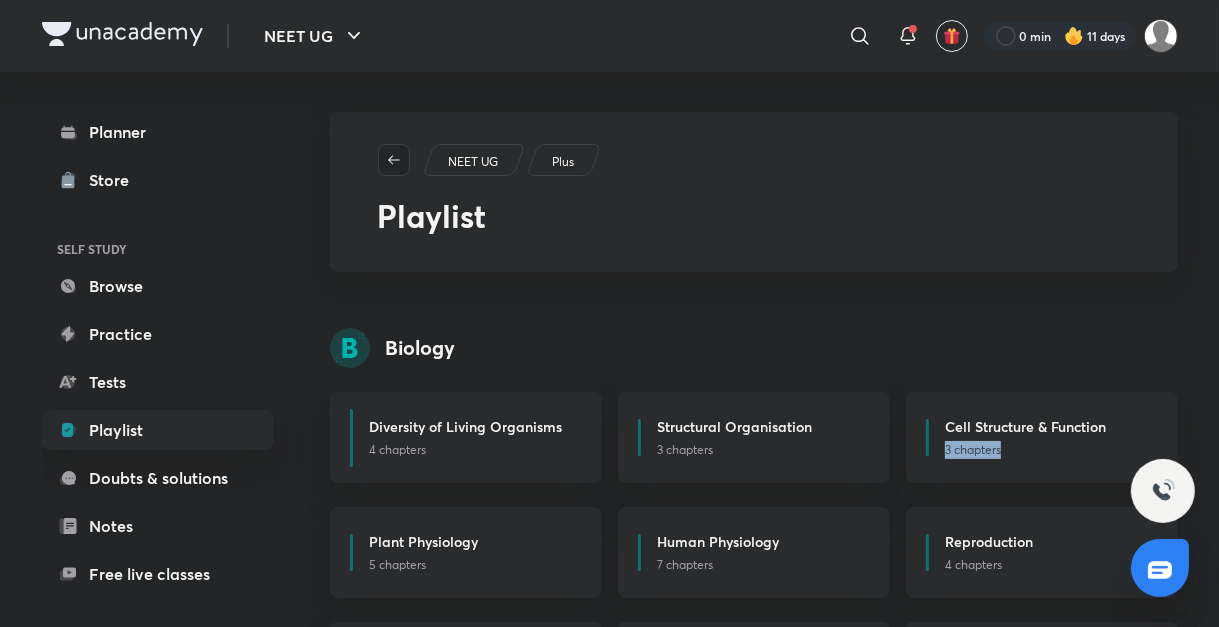 click 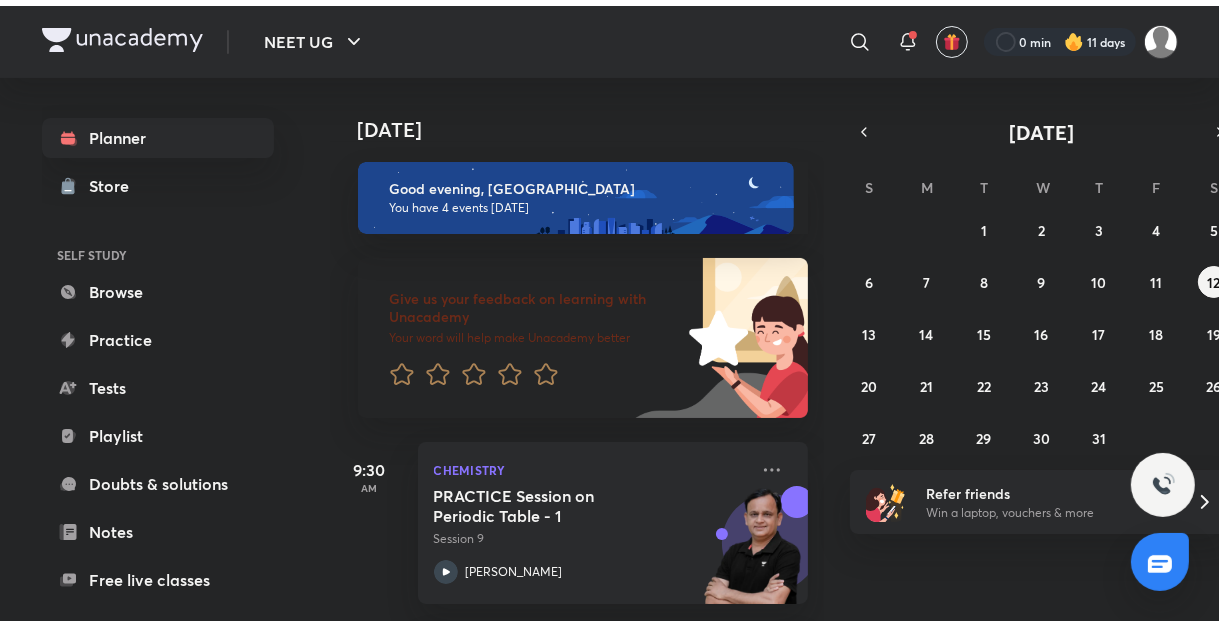 scroll, scrollTop: 272, scrollLeft: 0, axis: vertical 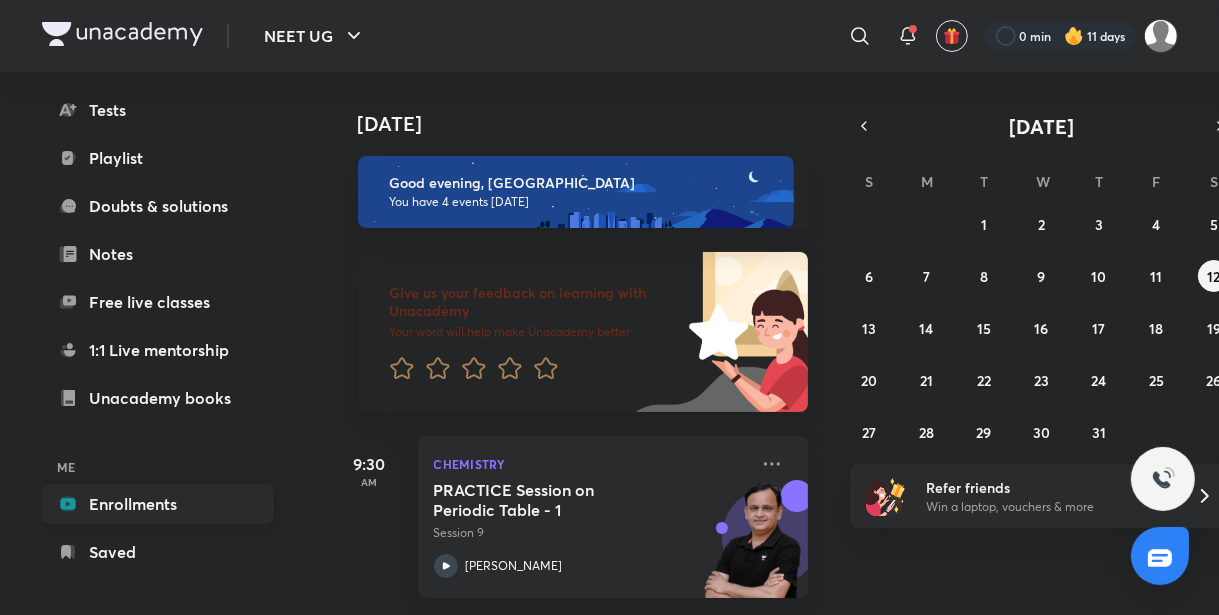click on "Enrollments" at bounding box center (158, 504) 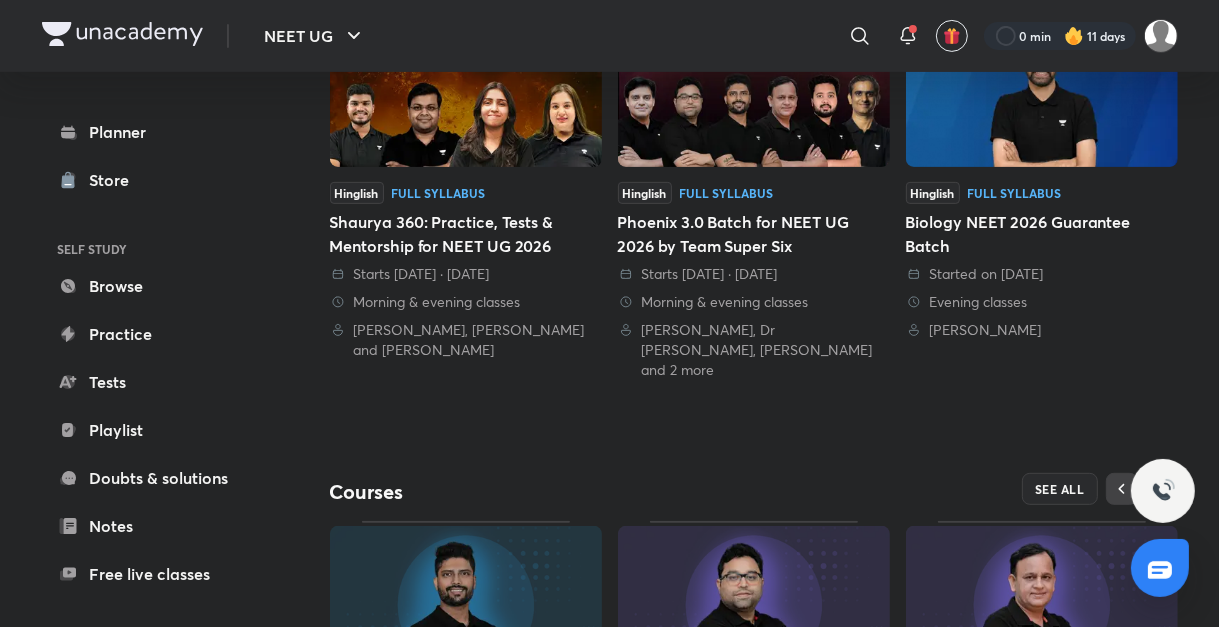 scroll, scrollTop: 541, scrollLeft: 0, axis: vertical 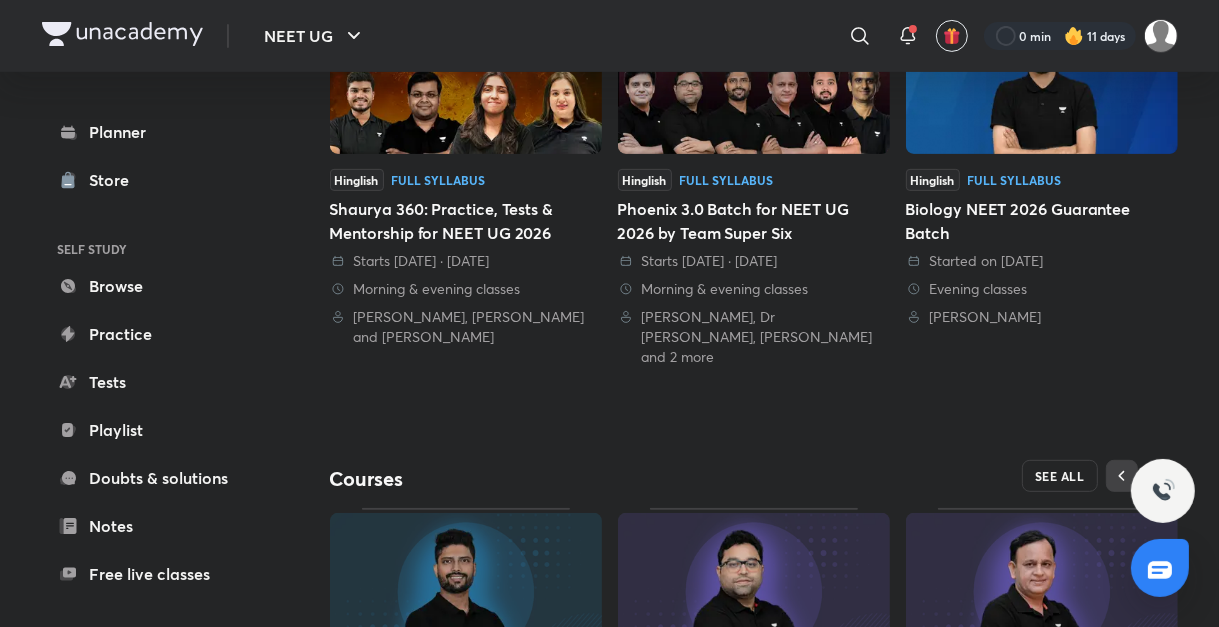 click on "SEE ALL" at bounding box center (1060, 476) 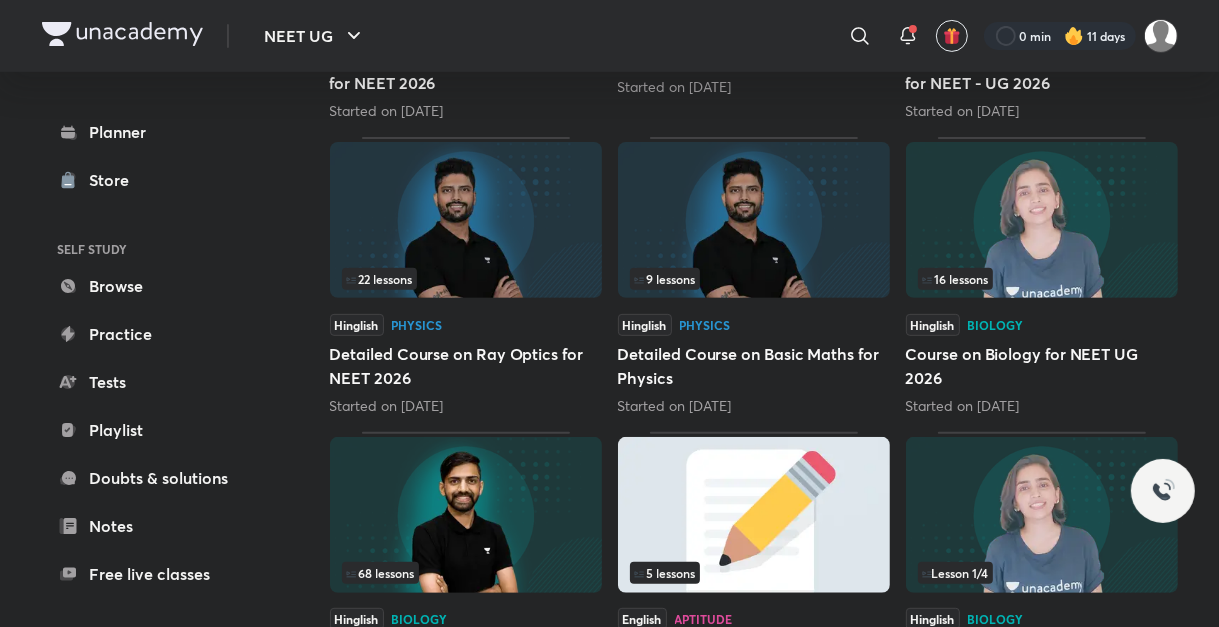 scroll, scrollTop: 0, scrollLeft: 0, axis: both 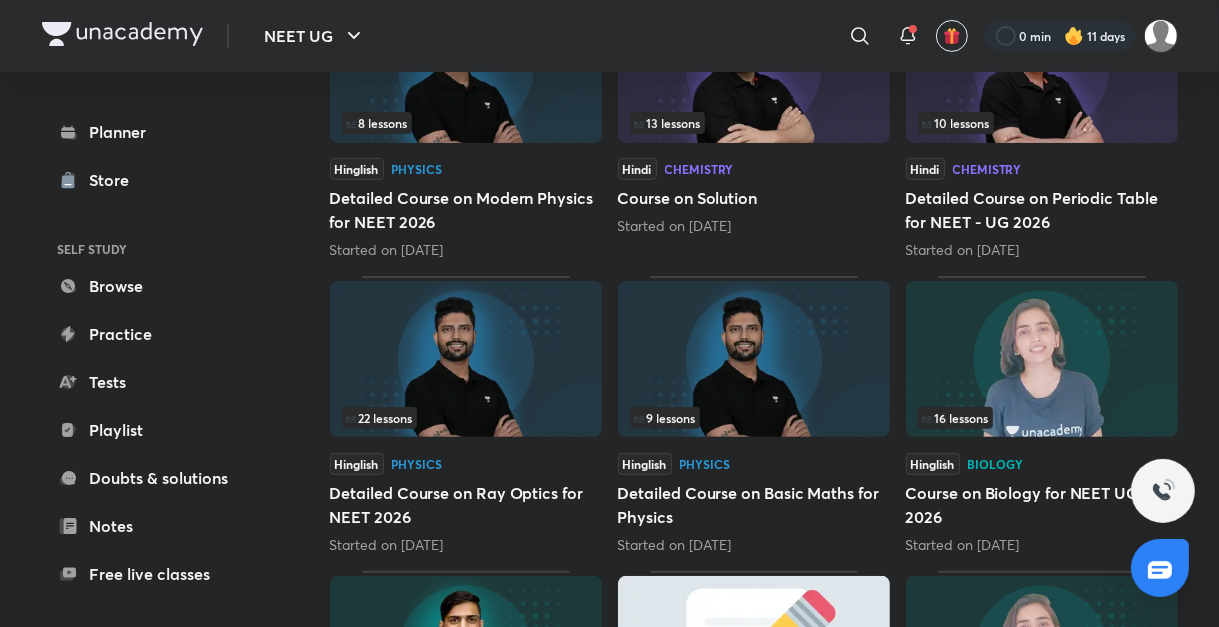 click at bounding box center (466, 359) 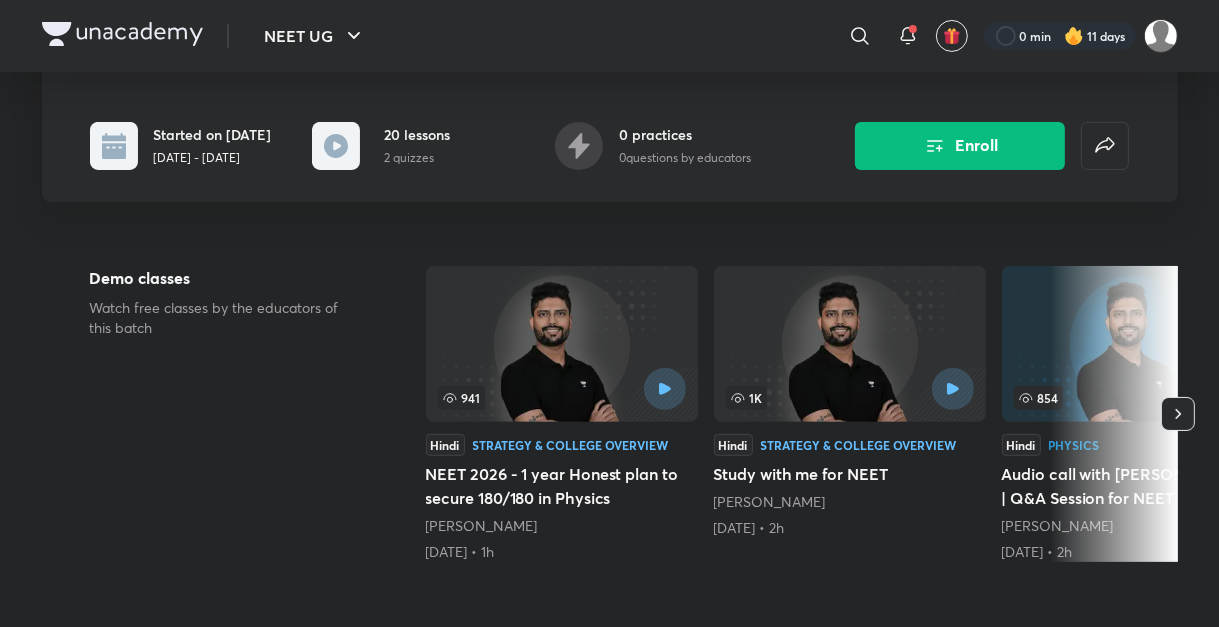 scroll, scrollTop: 0, scrollLeft: 0, axis: both 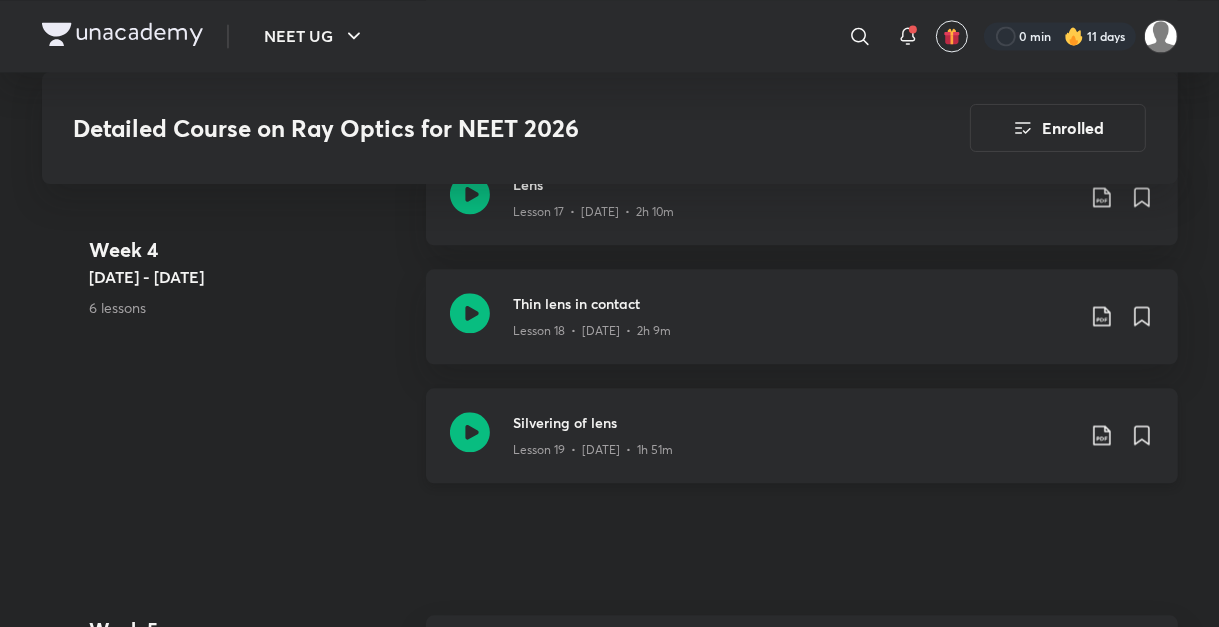 click on "Silvering of lens" at bounding box center [794, -2392] 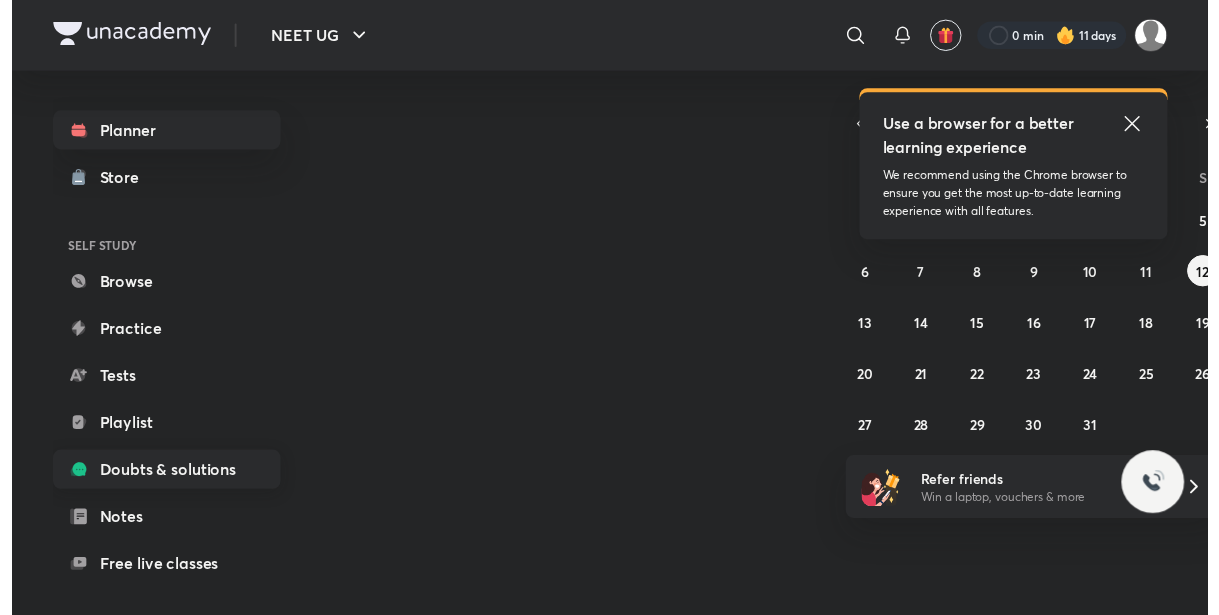 scroll, scrollTop: 0, scrollLeft: 0, axis: both 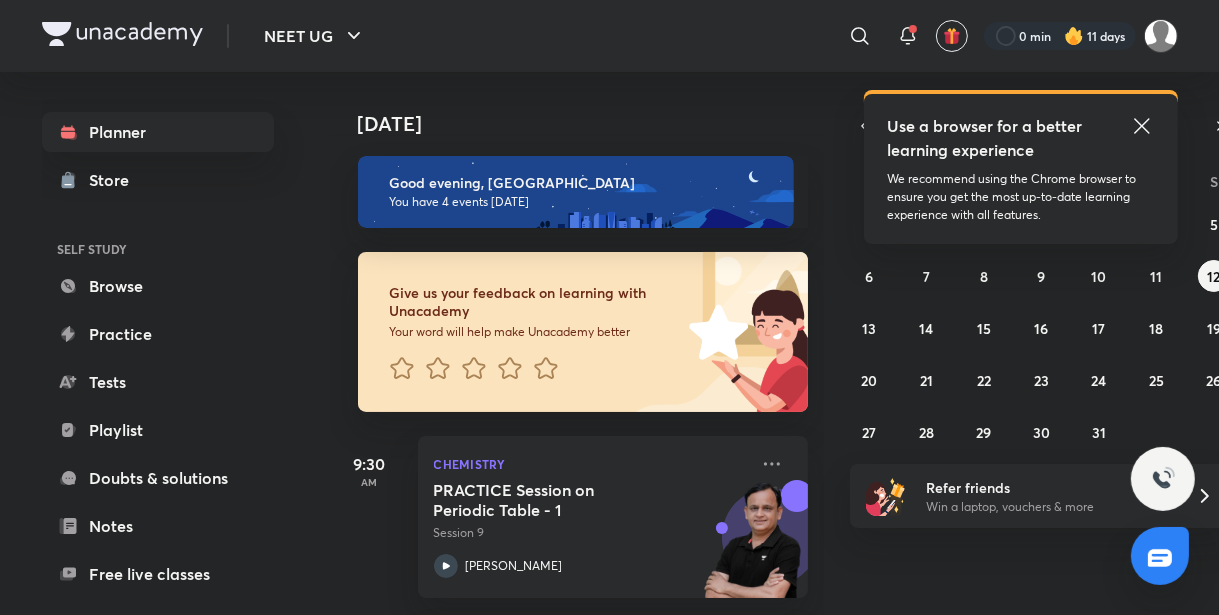 click on "Use a browser for a better learning experience" at bounding box center (1021, 138) 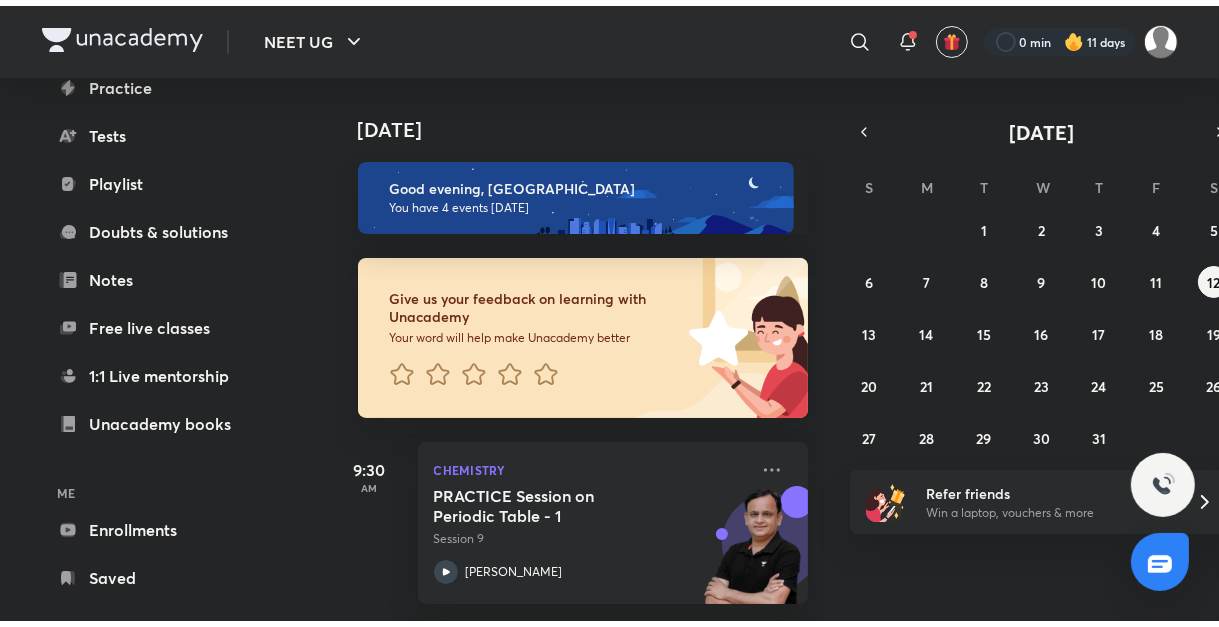 scroll, scrollTop: 272, scrollLeft: 0, axis: vertical 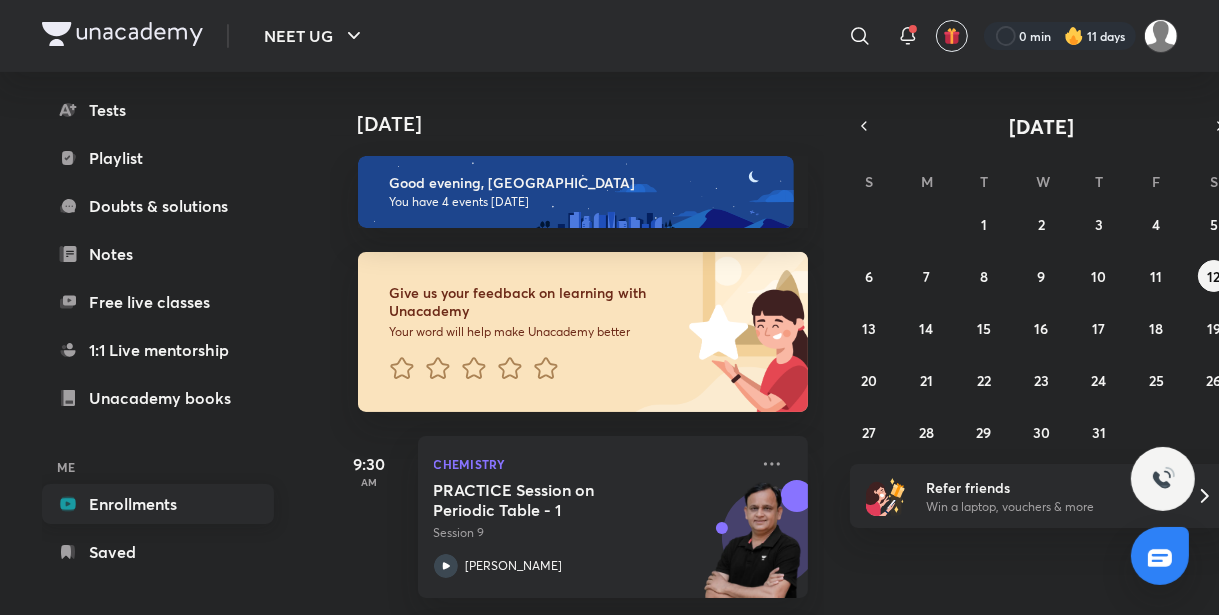 click on "Enrollments" at bounding box center (158, 504) 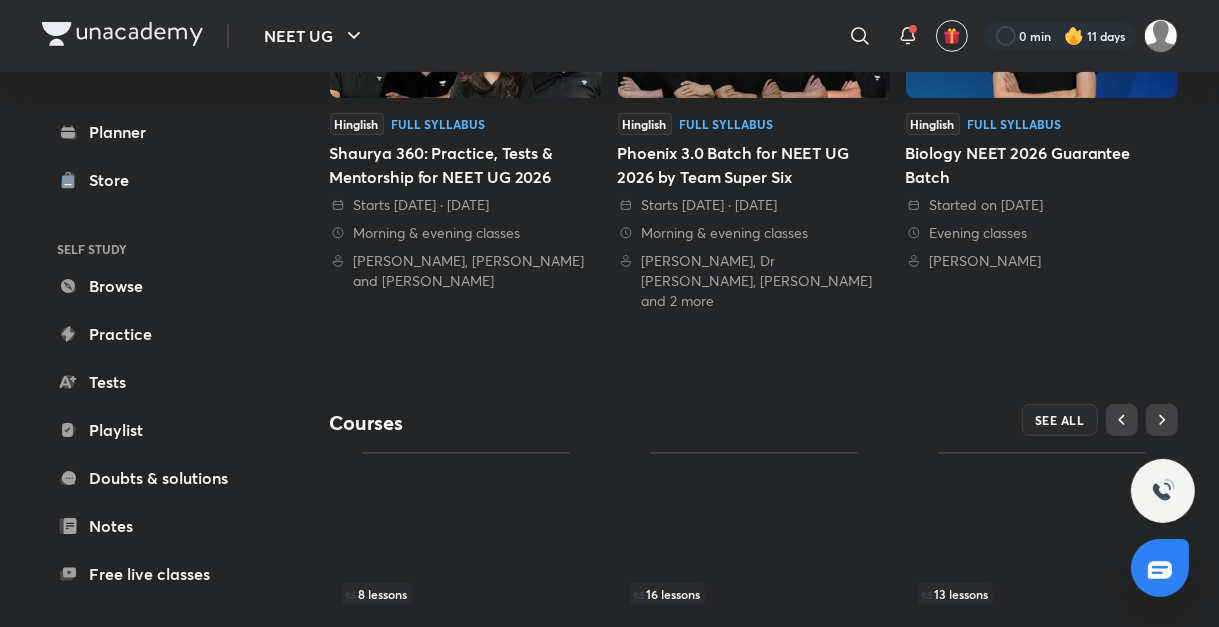 scroll, scrollTop: 645, scrollLeft: 0, axis: vertical 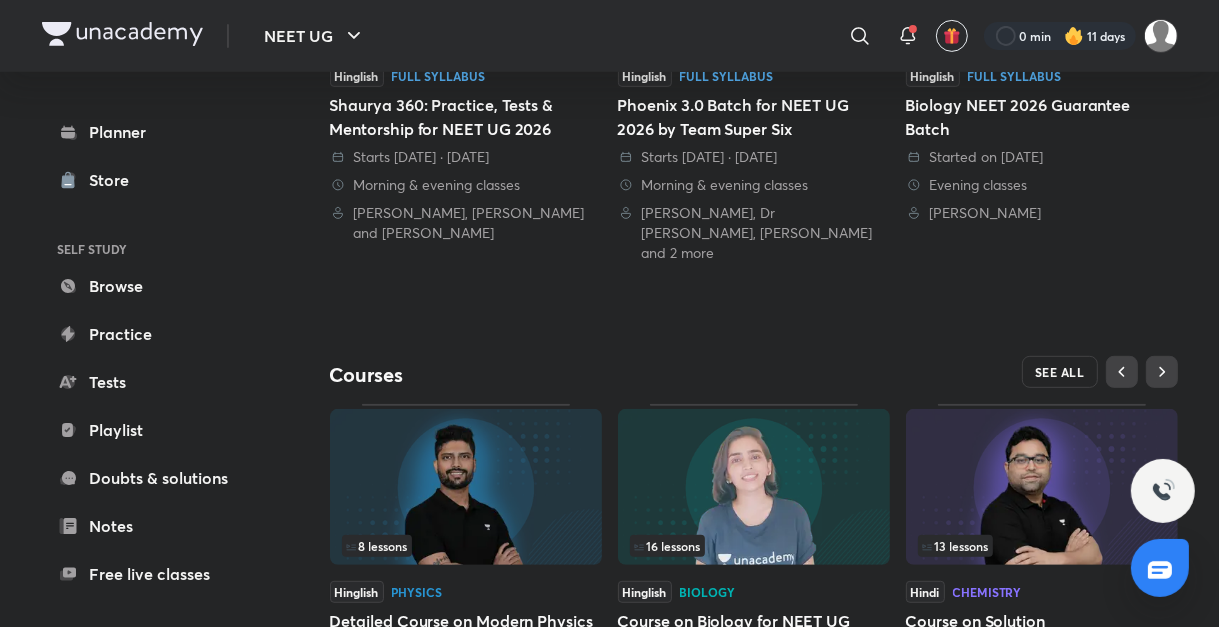 click on "SEE ALL" at bounding box center (1060, 372) 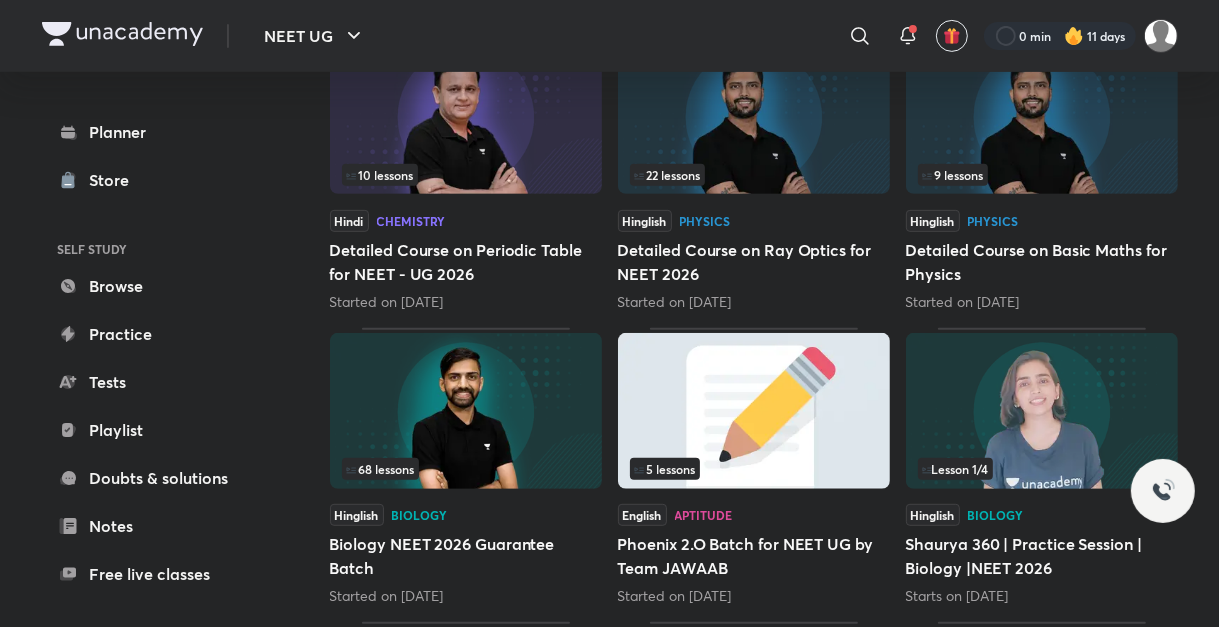 scroll, scrollTop: 0, scrollLeft: 0, axis: both 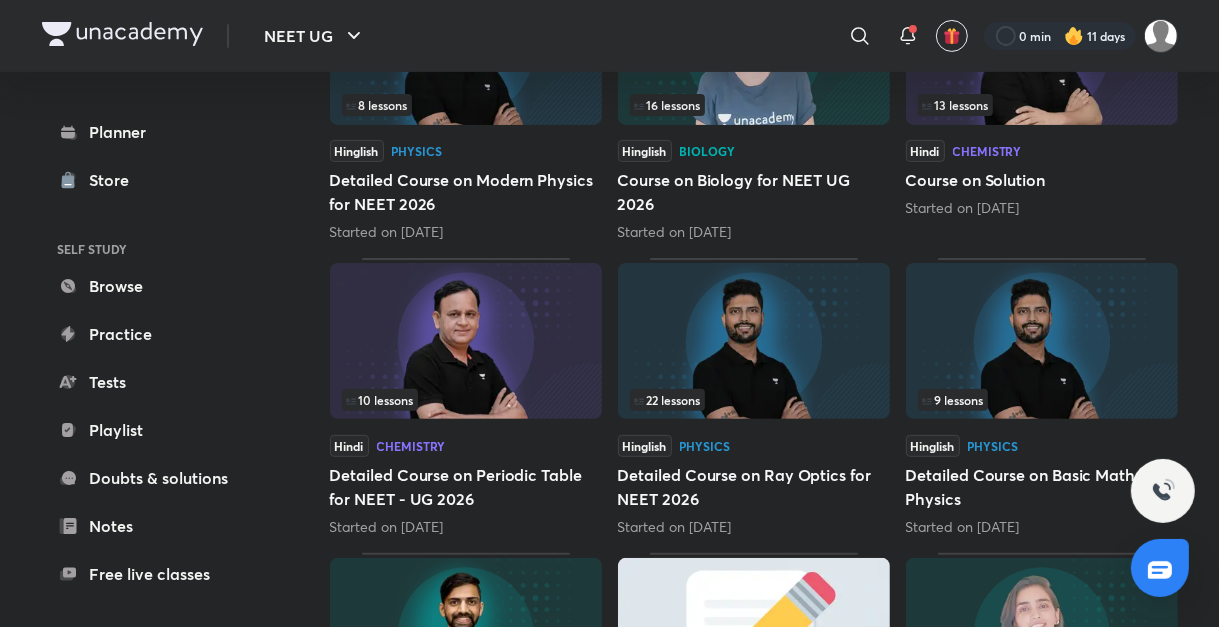 click at bounding box center (754, 341) 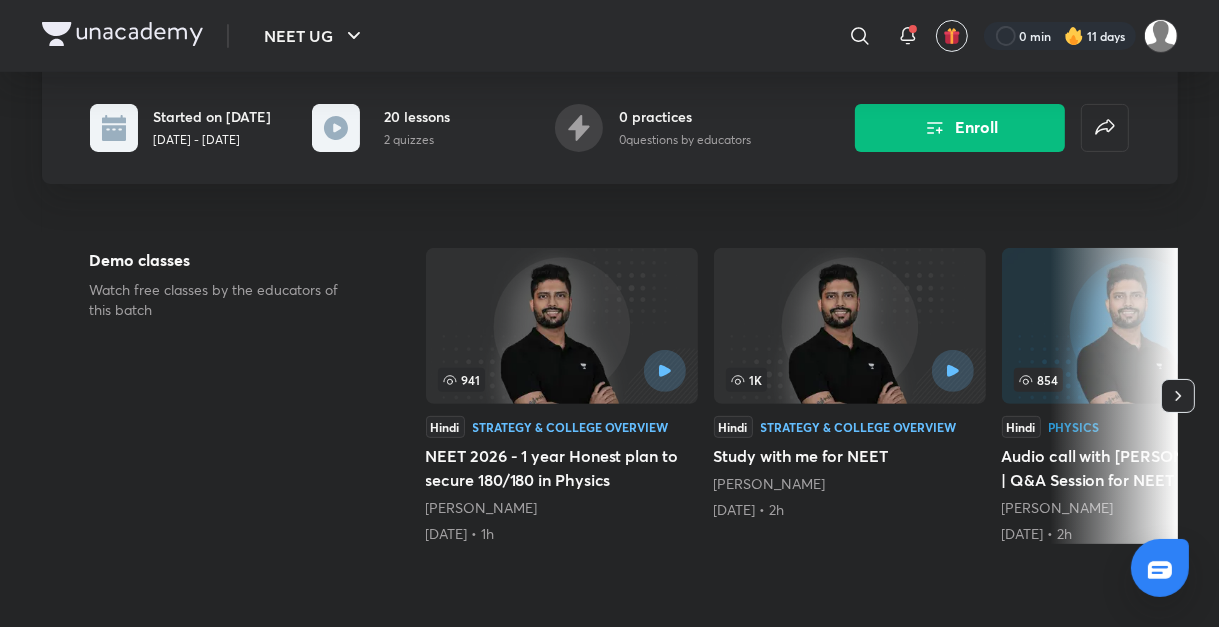 scroll, scrollTop: 0, scrollLeft: 0, axis: both 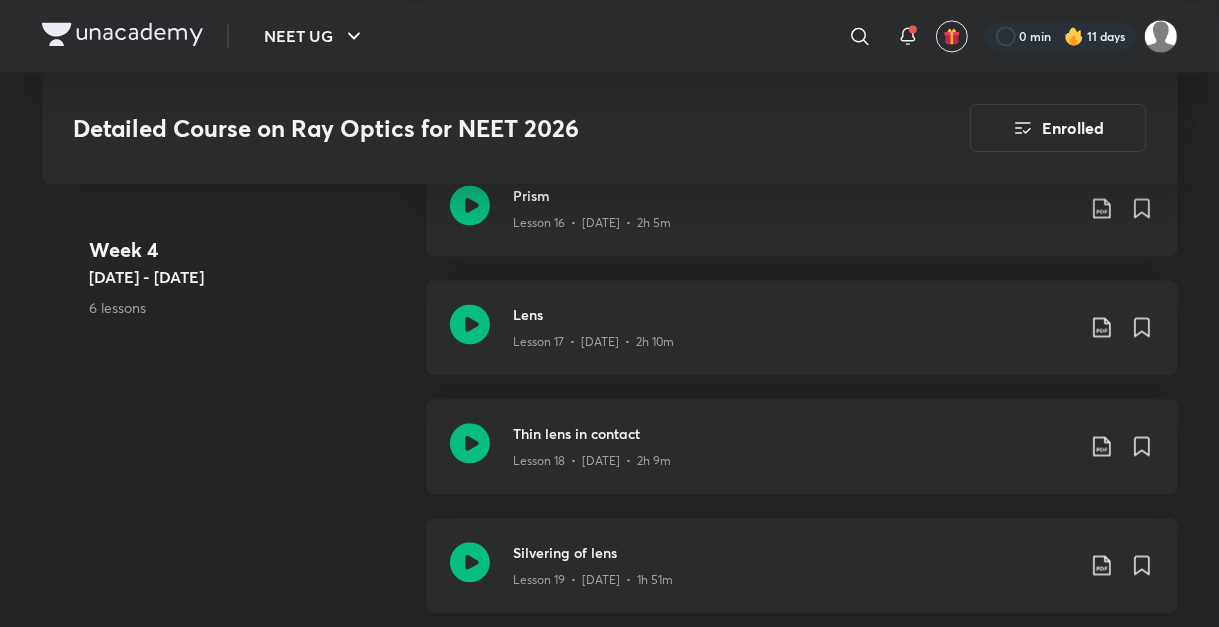 click on "Lesson 19  •  Jun 28  •  1h 51m" at bounding box center [794, -2238] 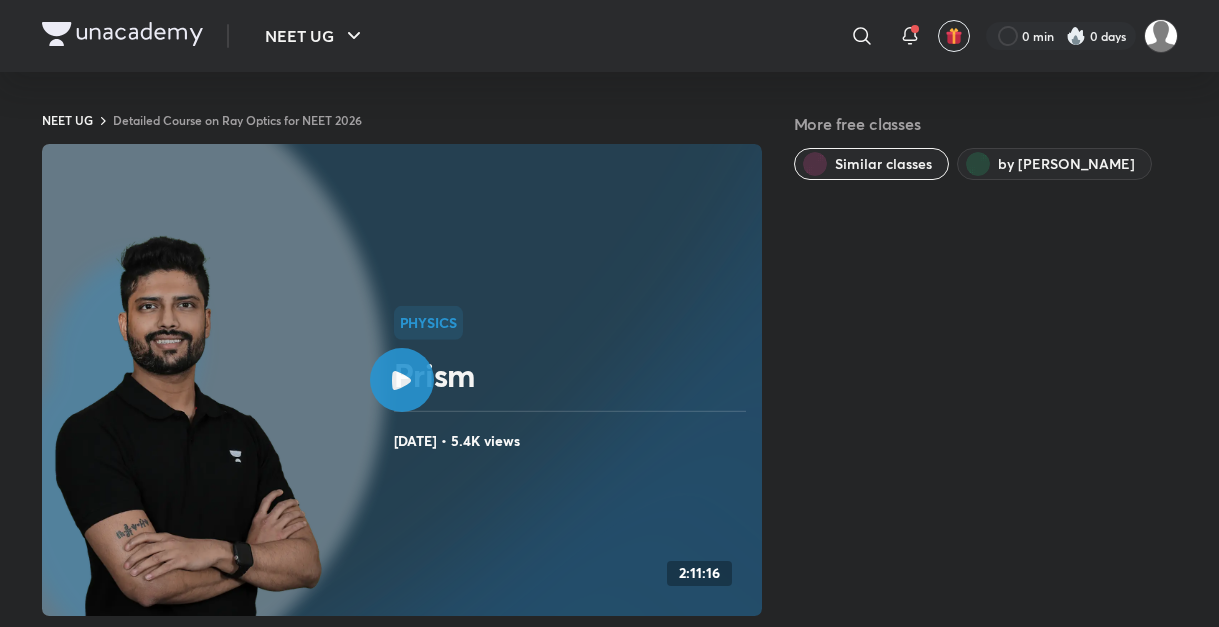scroll, scrollTop: 0, scrollLeft: 0, axis: both 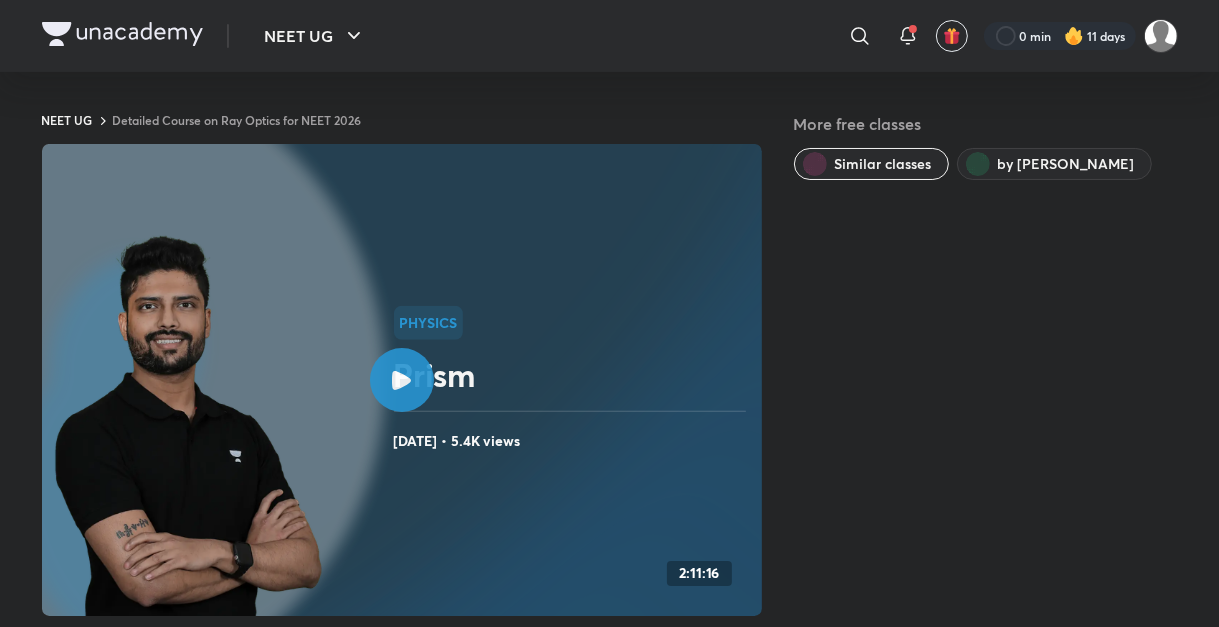 click on "[DATE] • 5.4K views" at bounding box center [574, 441] 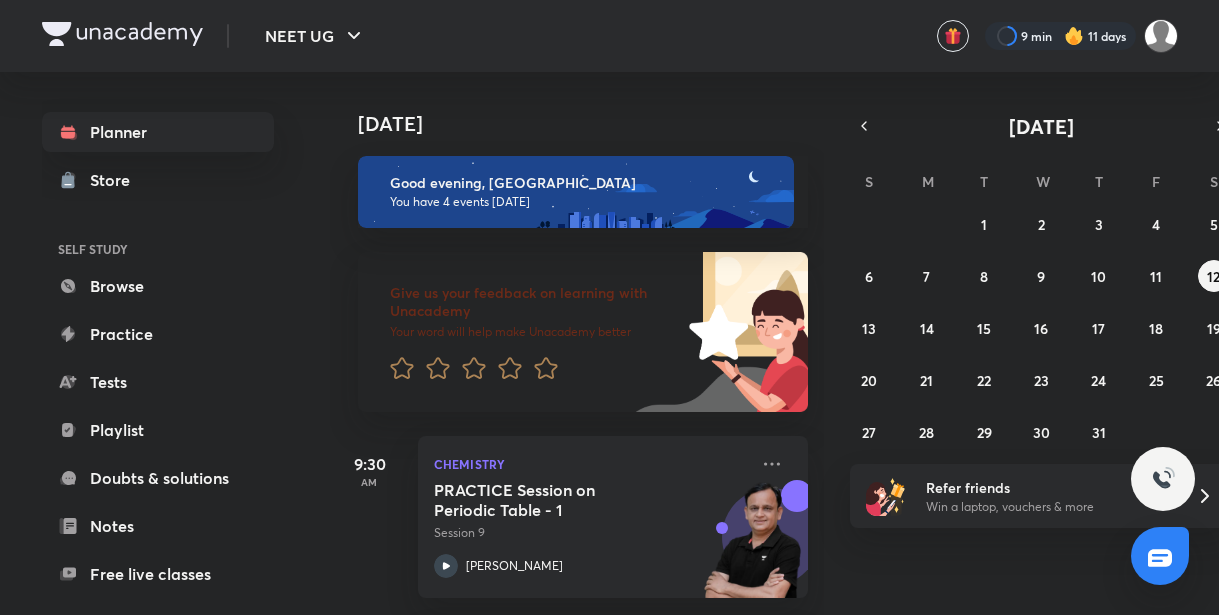 scroll, scrollTop: 0, scrollLeft: 0, axis: both 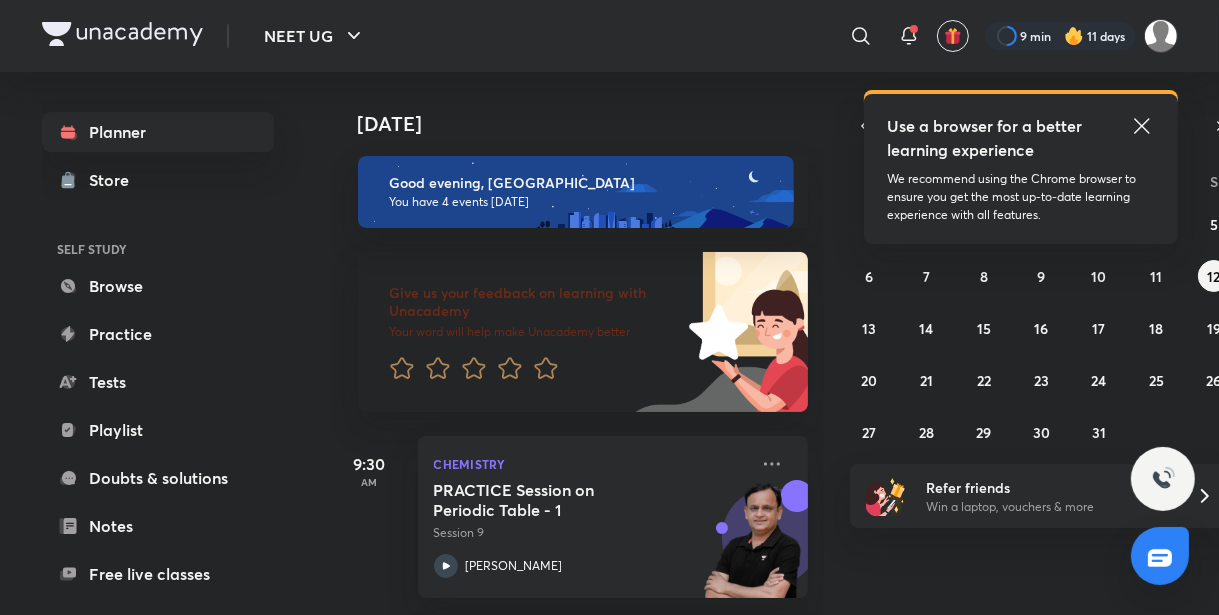 click 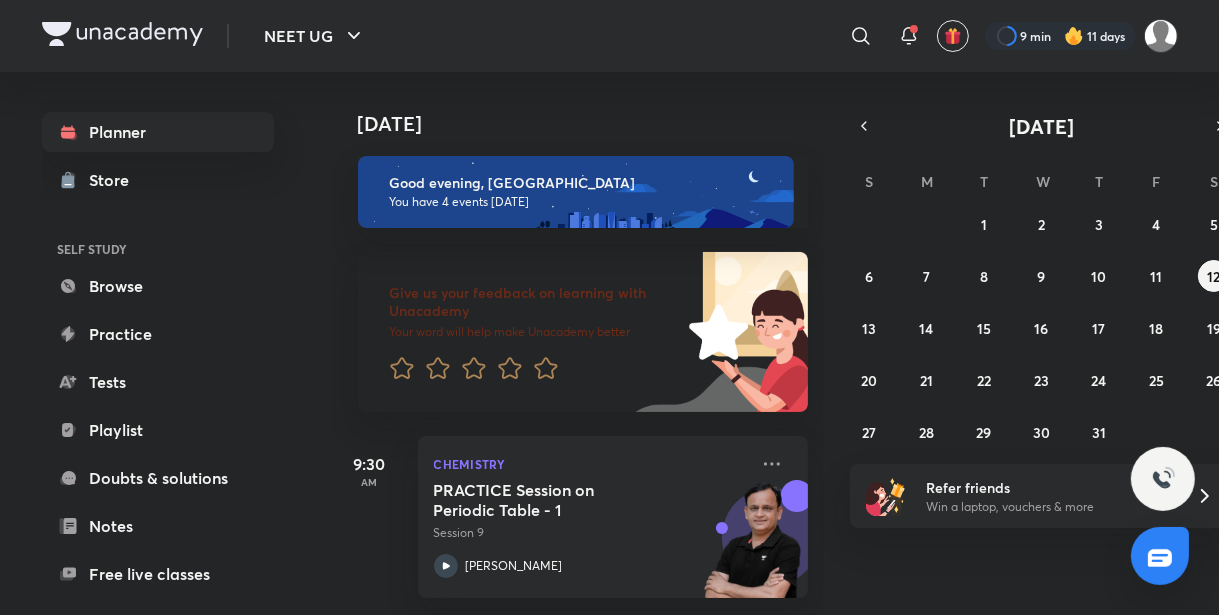 scroll, scrollTop: 0, scrollLeft: 0, axis: both 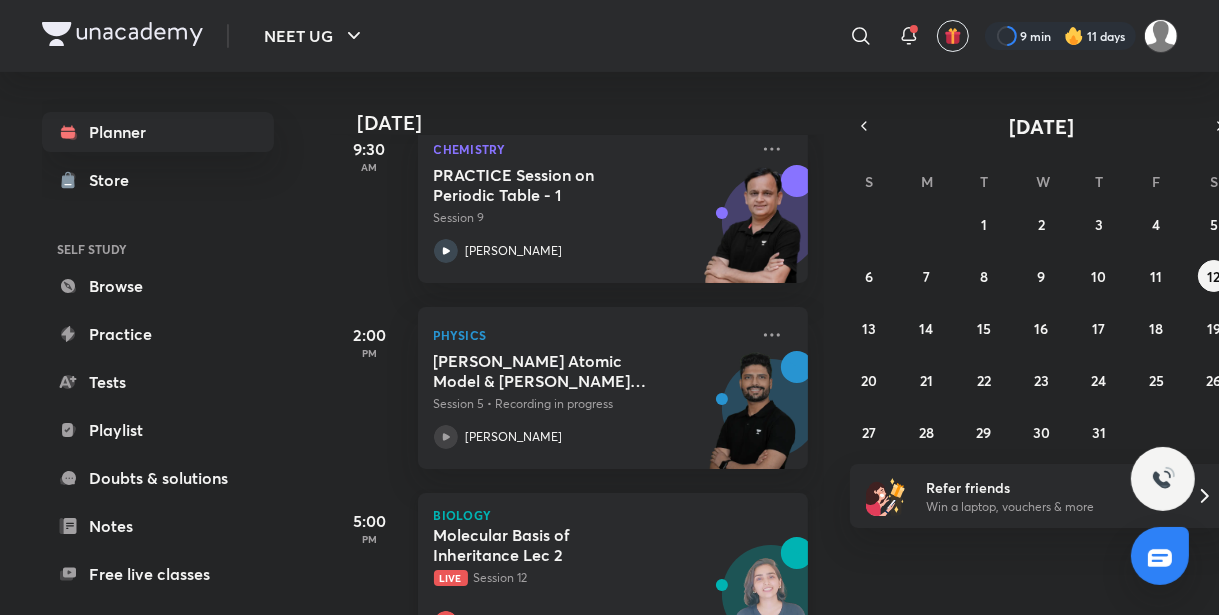 click on "Molecular Basis of Inheritance Lec 2" at bounding box center [558, 545] 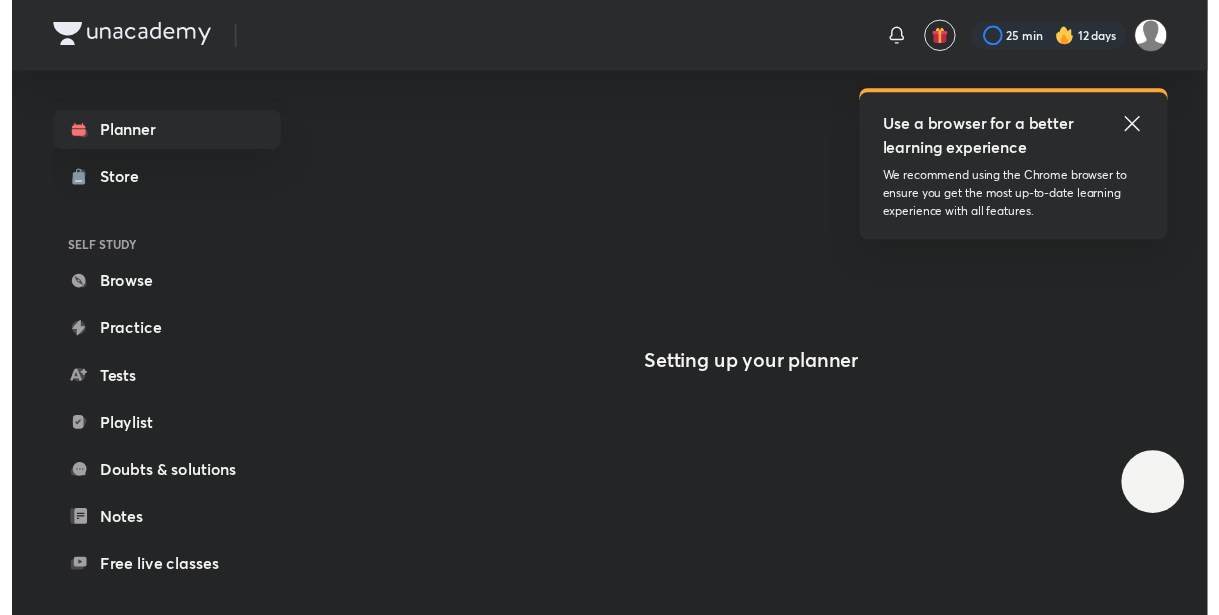 scroll, scrollTop: 0, scrollLeft: 0, axis: both 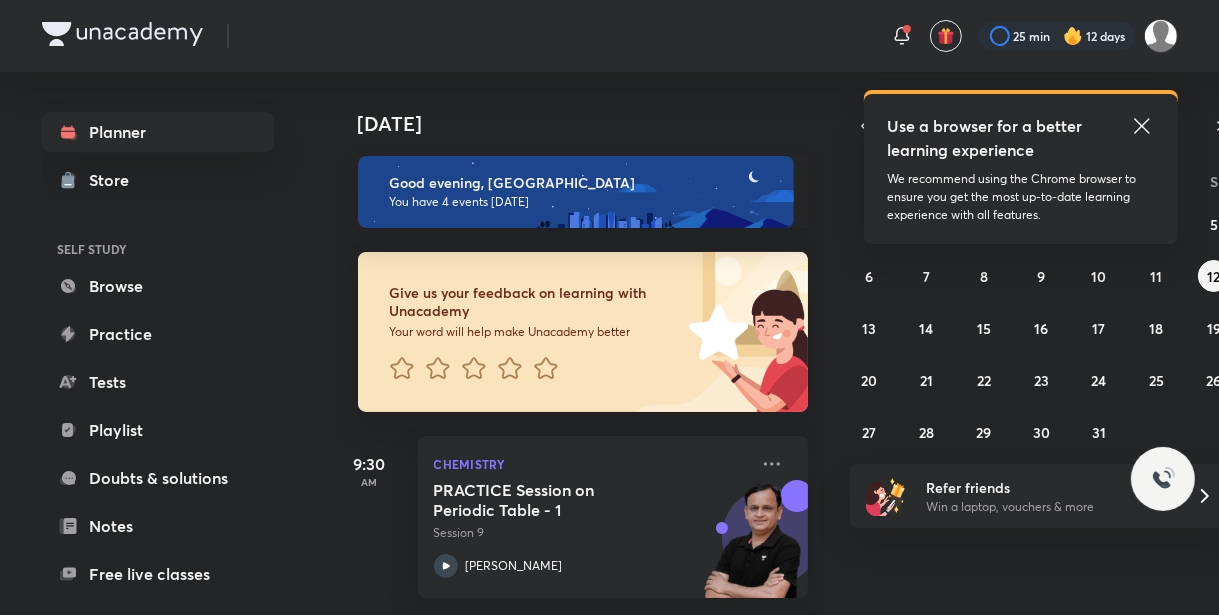 click 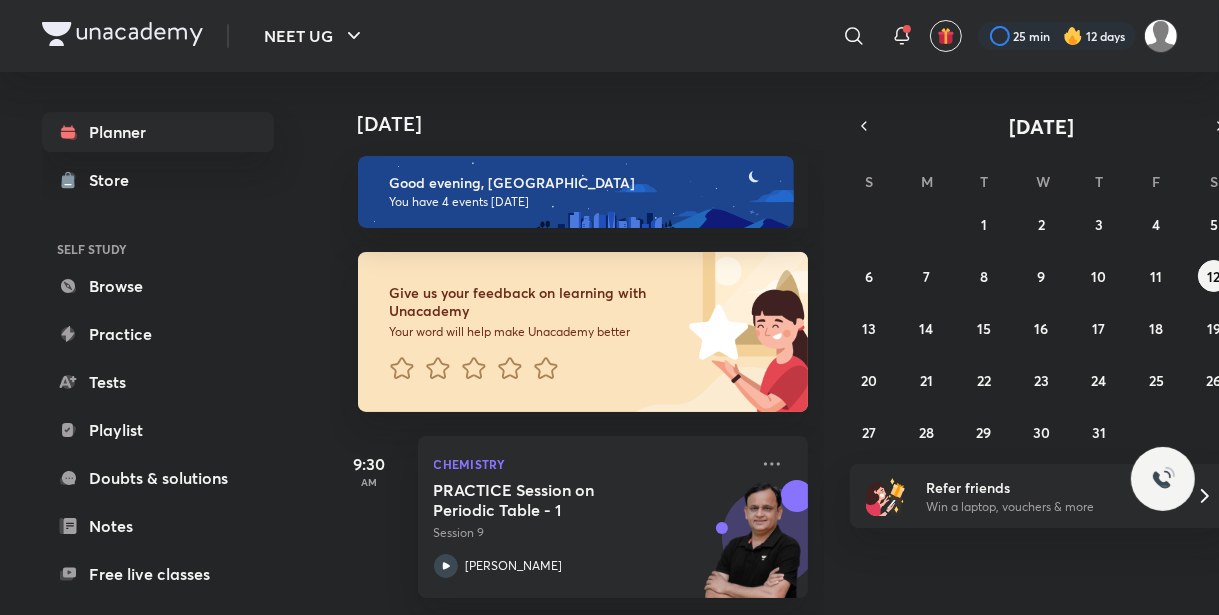 scroll, scrollTop: 0, scrollLeft: 0, axis: both 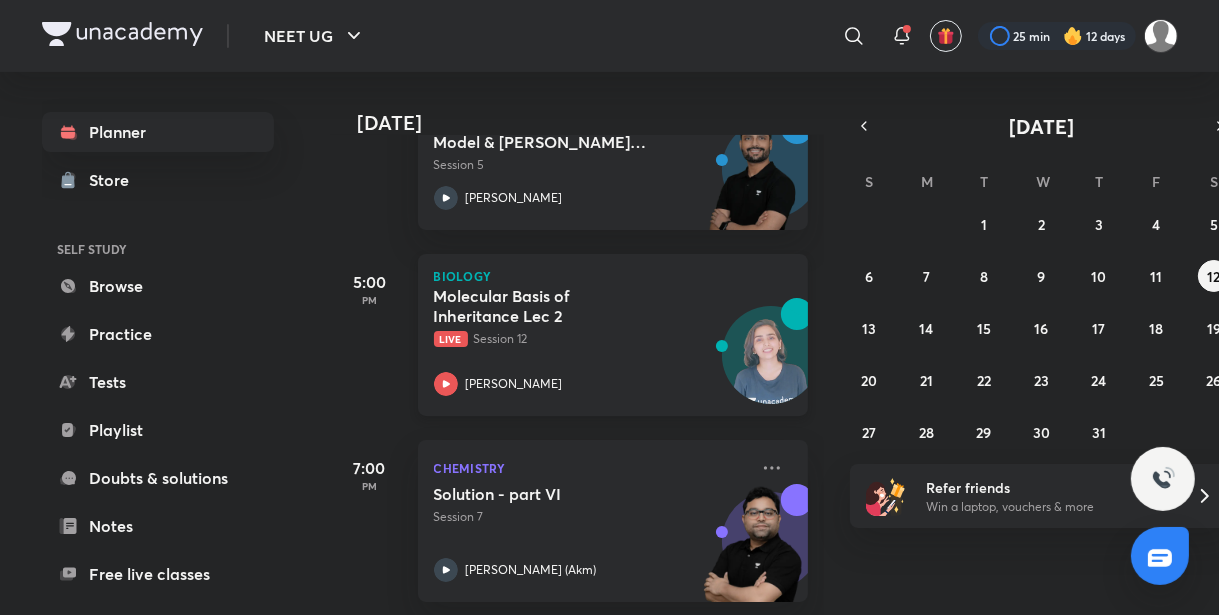 click on "Molecular Basis of Inheritance Lec 2 Live Session 12 Dr. Rakshita Singh" at bounding box center [591, 341] 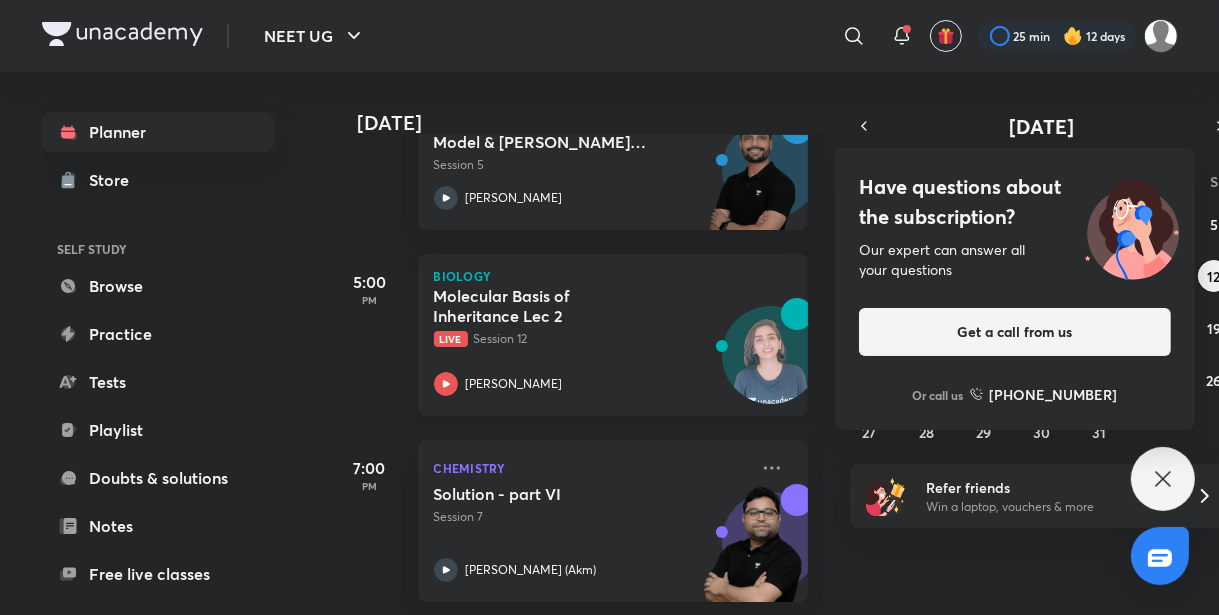 click on "Molecular Basis of Inheritance Lec 2" at bounding box center [558, 306] 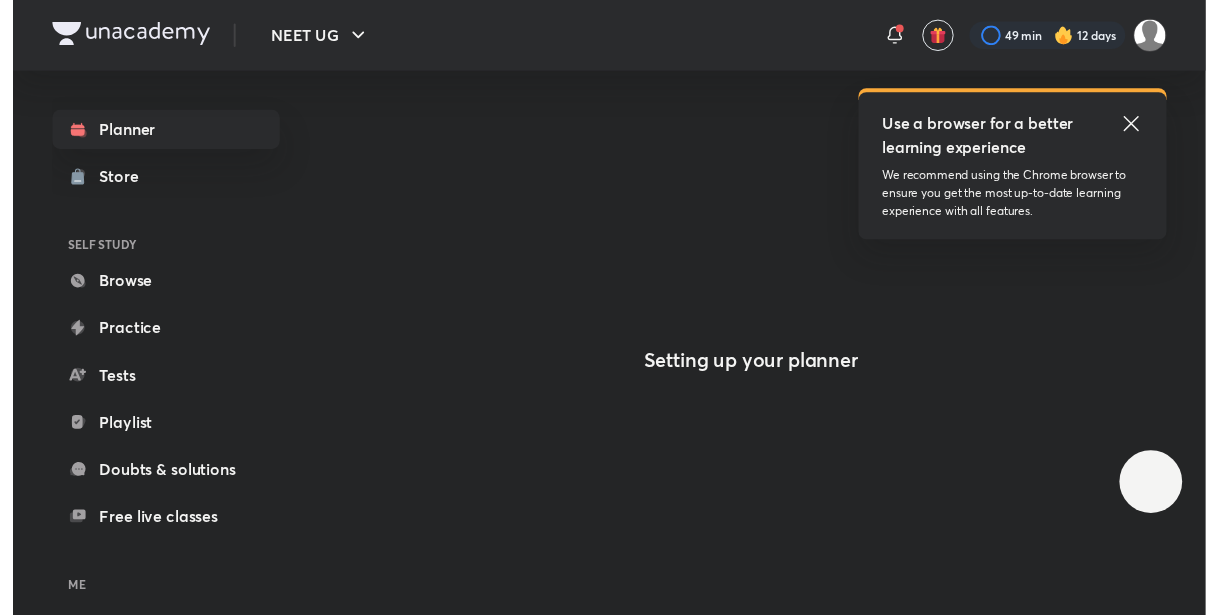 scroll, scrollTop: 0, scrollLeft: 0, axis: both 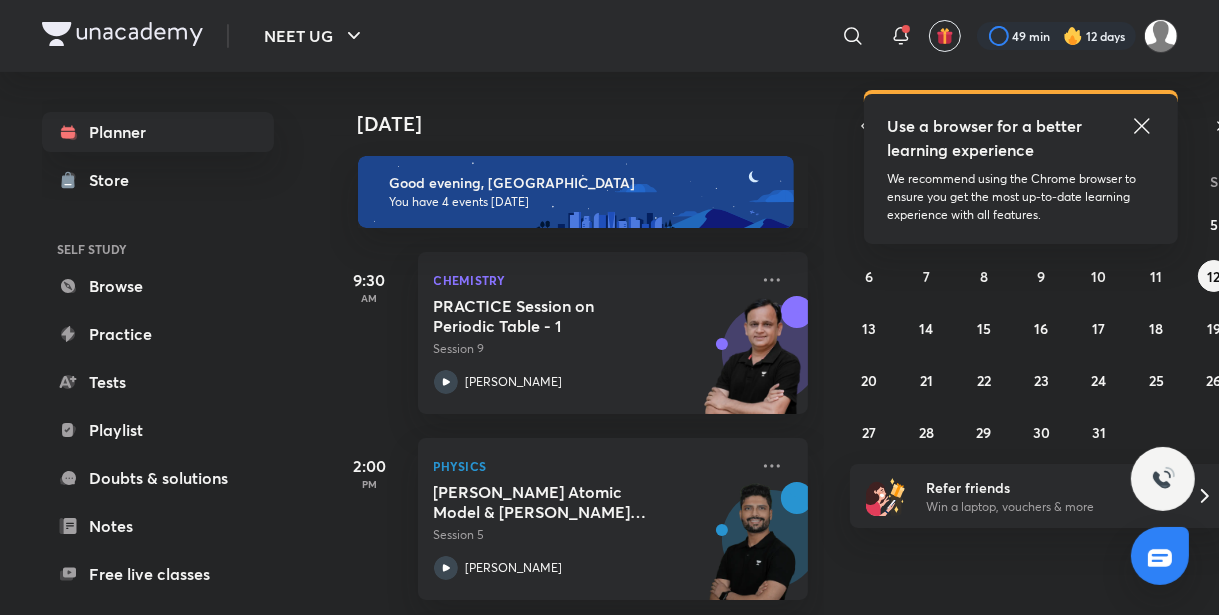 click 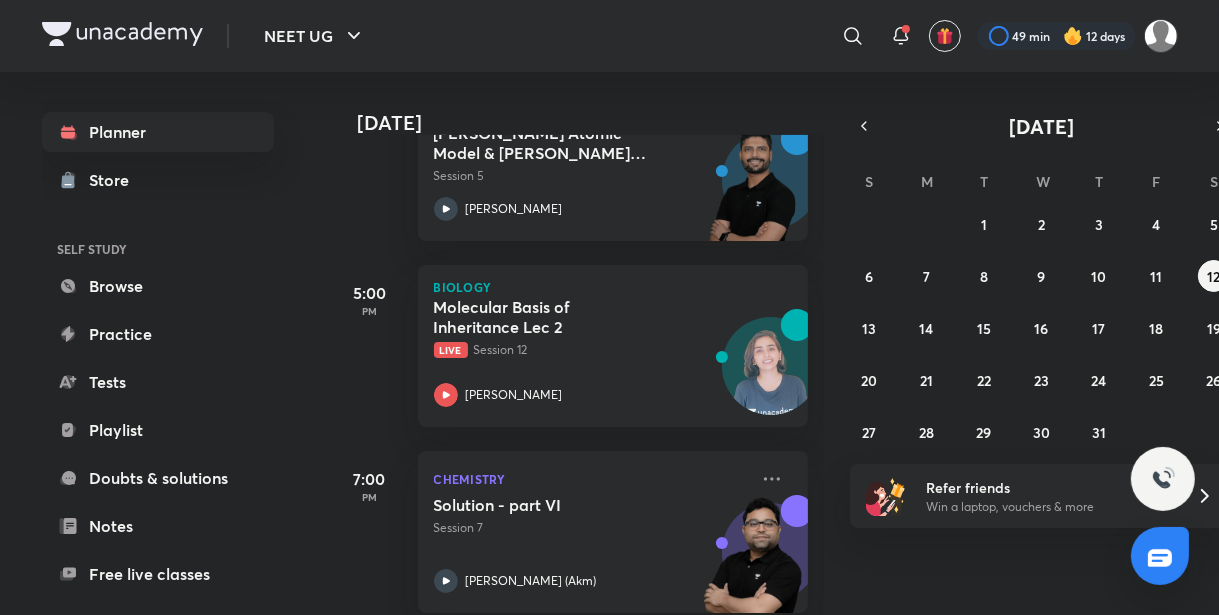 scroll, scrollTop: 556, scrollLeft: 0, axis: vertical 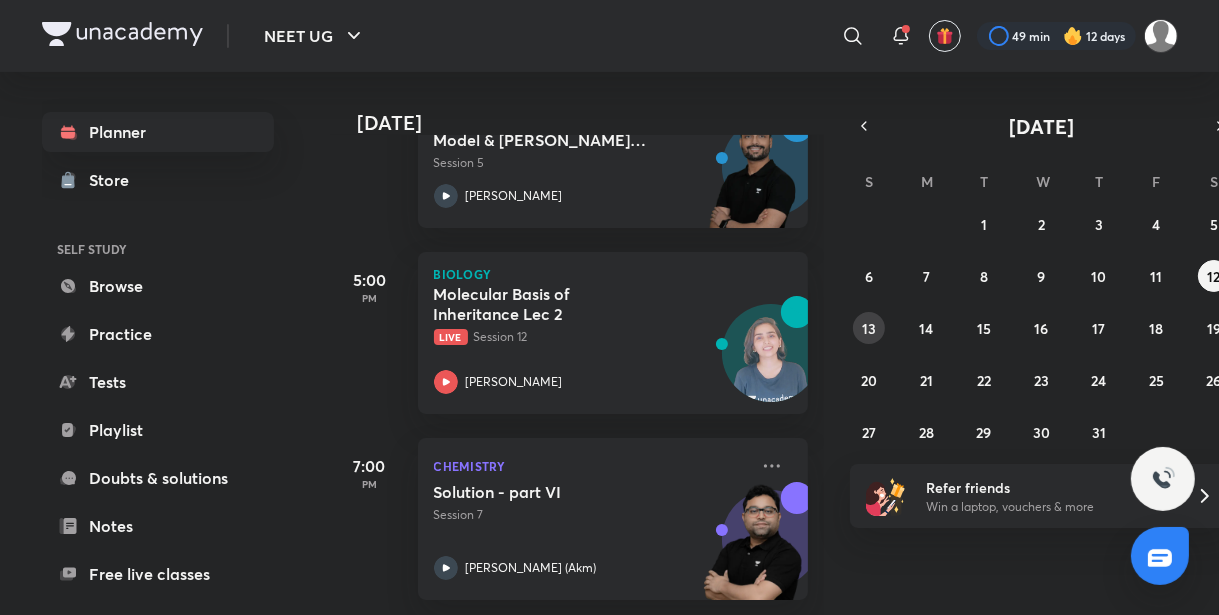 click on "13" at bounding box center [869, 328] 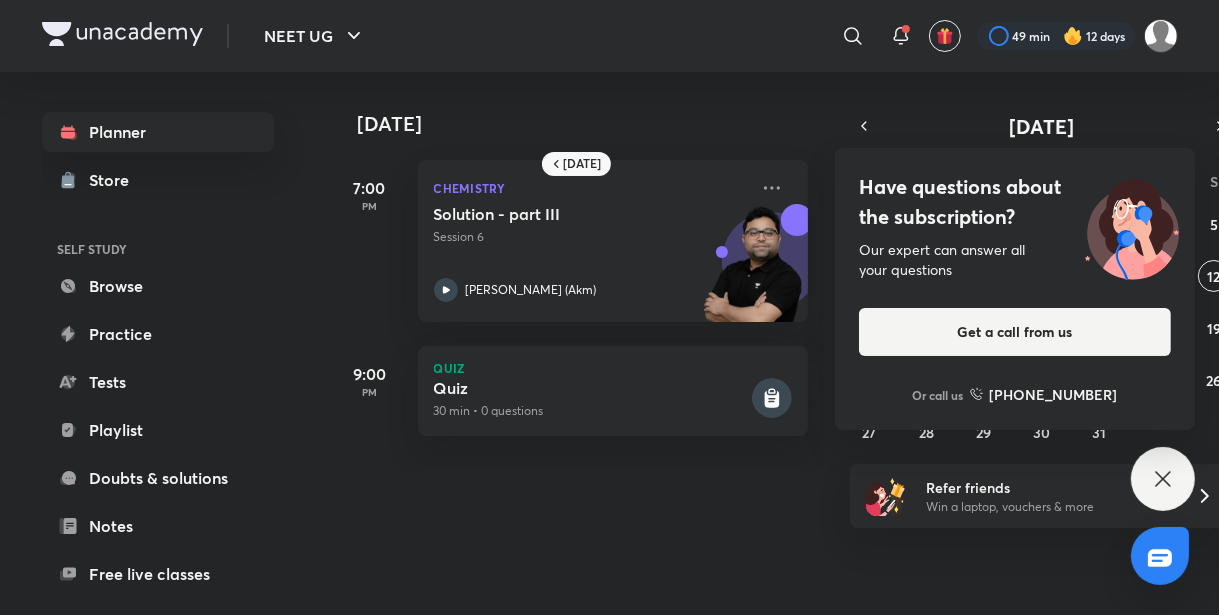 click on "Have questions about the subscription? Our expert can answer all your questions Get a call from us Or call us [PHONE_NUMBER]" at bounding box center (1163, 479) 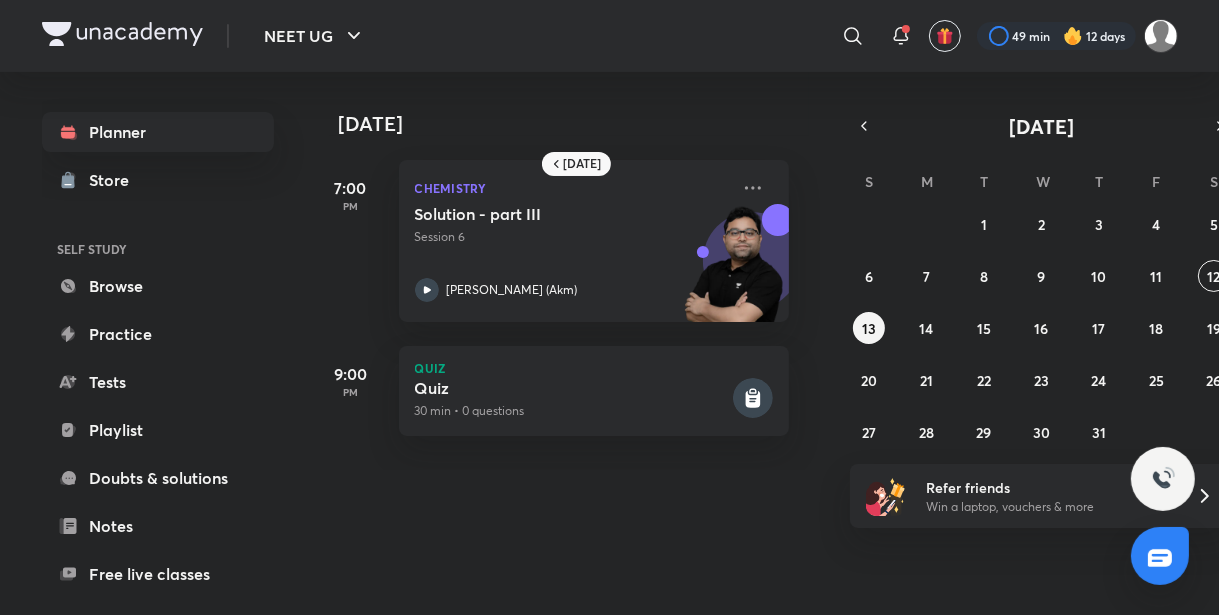 scroll, scrollTop: 0, scrollLeft: 0, axis: both 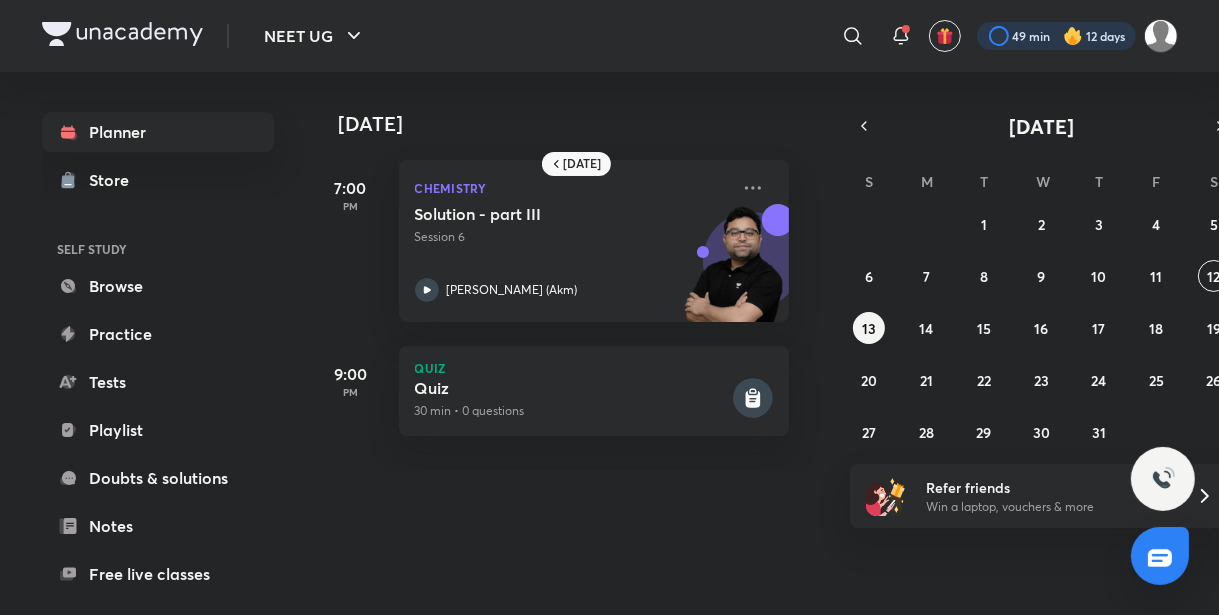 click at bounding box center (1056, 36) 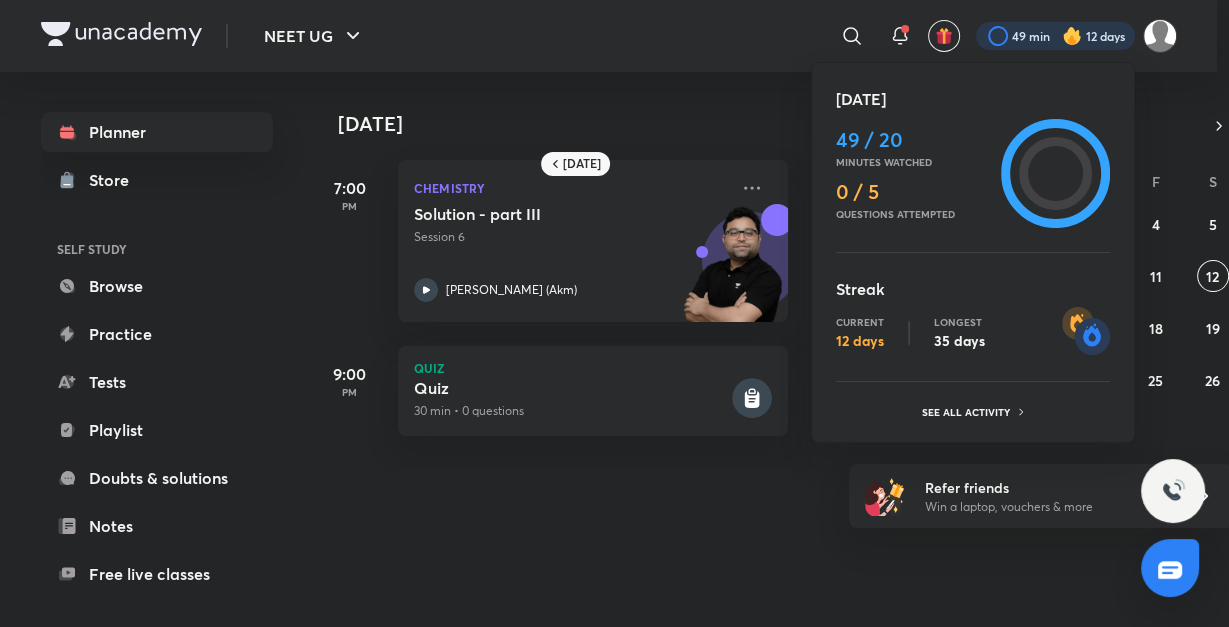 click on "[DATE] 49 / 20 Minutes watched 0 / 5 Questions attempted Streak Current 12 days Longest 35 days See all activity" at bounding box center (973, 256) 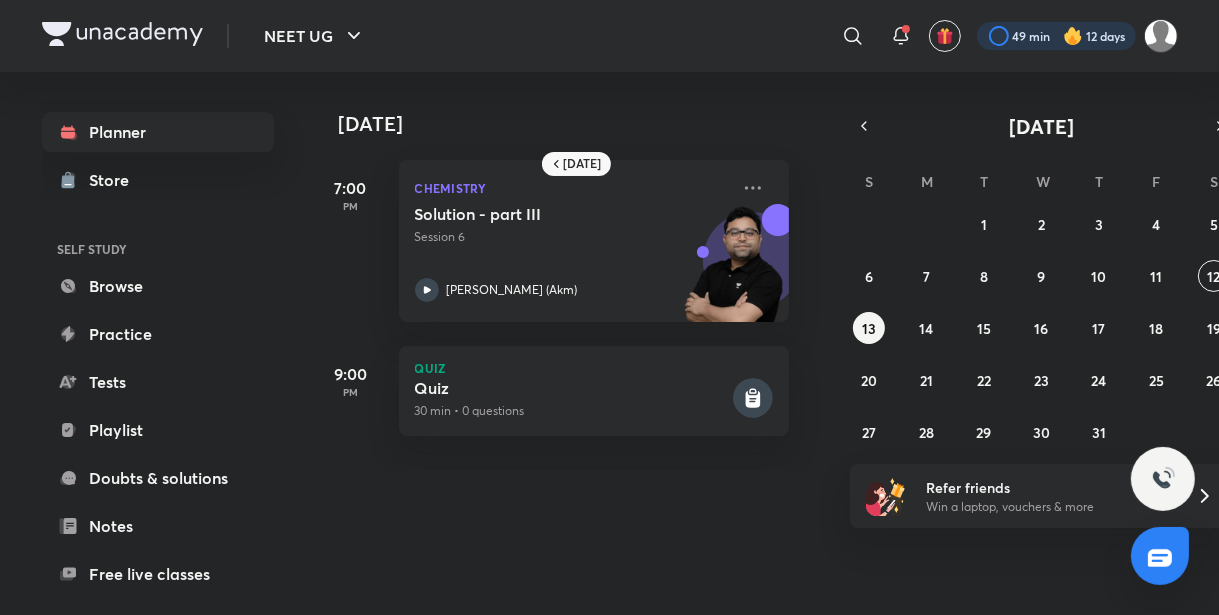 click at bounding box center [1056, 36] 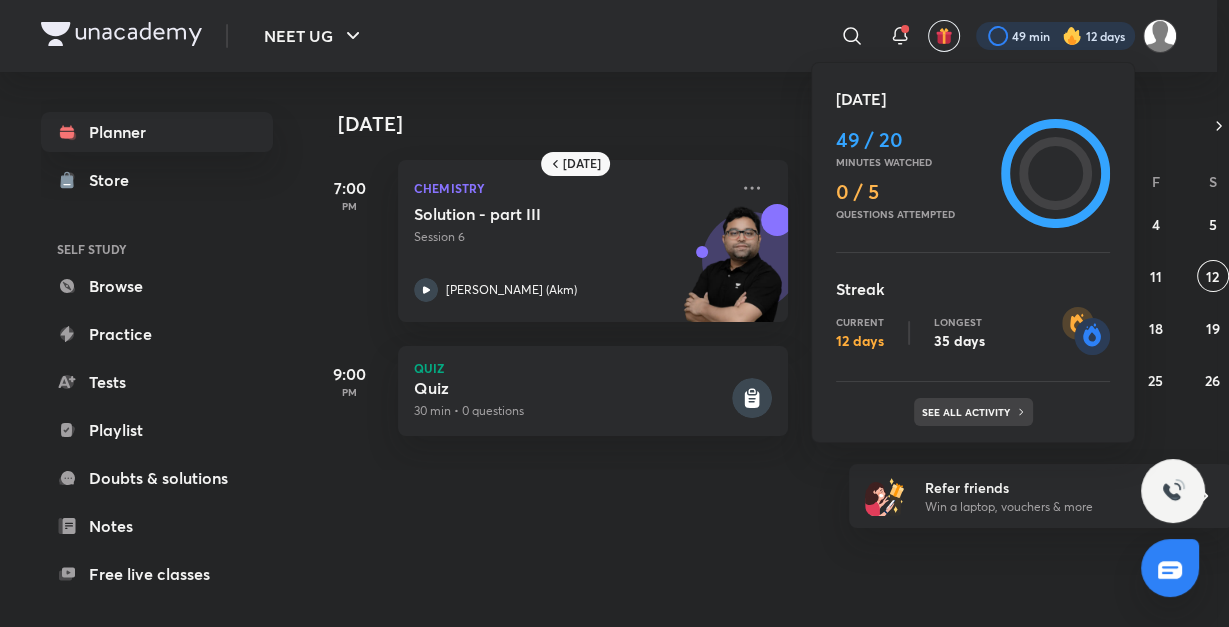 click on "See all activity" at bounding box center [968, 412] 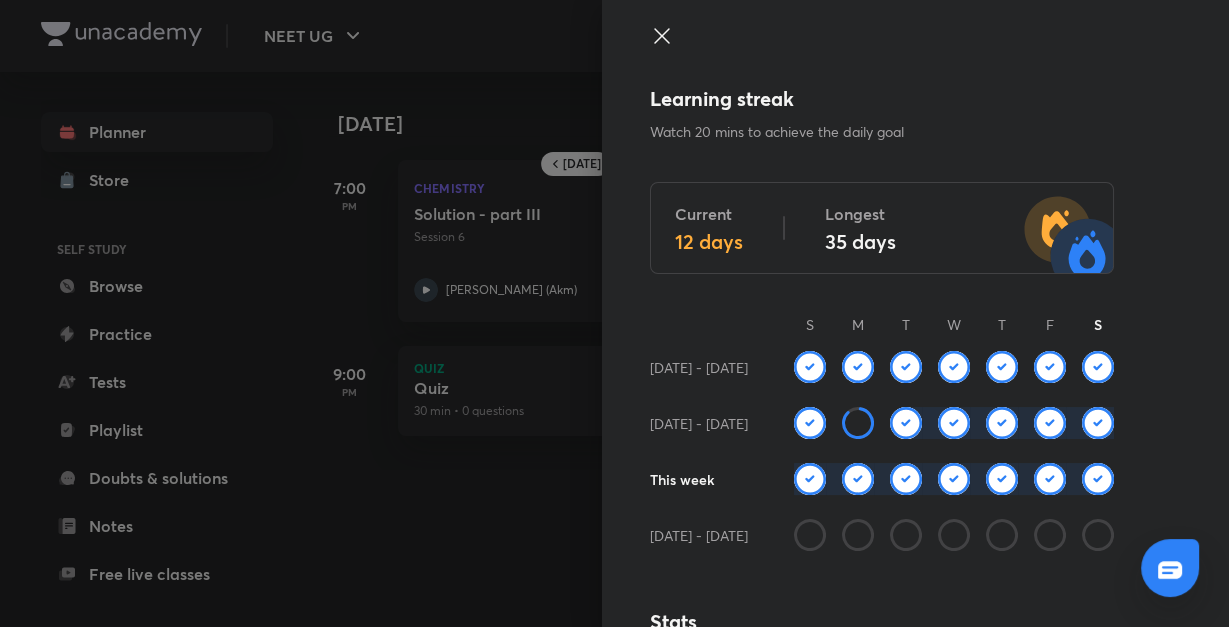 scroll, scrollTop: 2504, scrollLeft: 0, axis: vertical 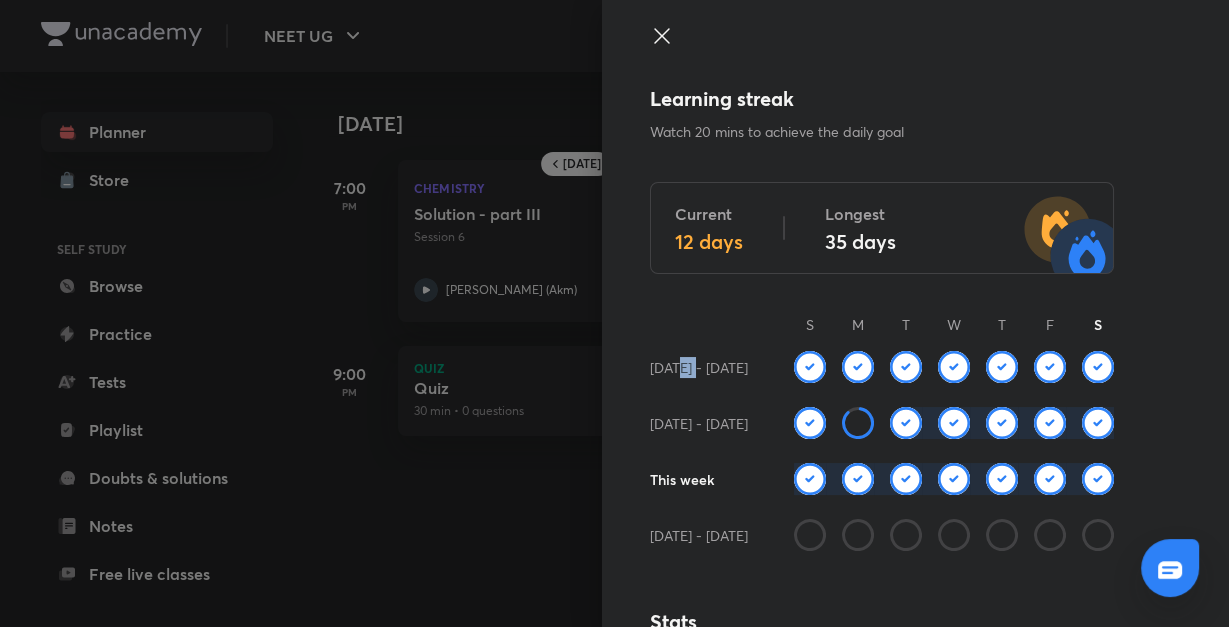 click on "[DATE] - [DATE]" at bounding box center (699, 367) 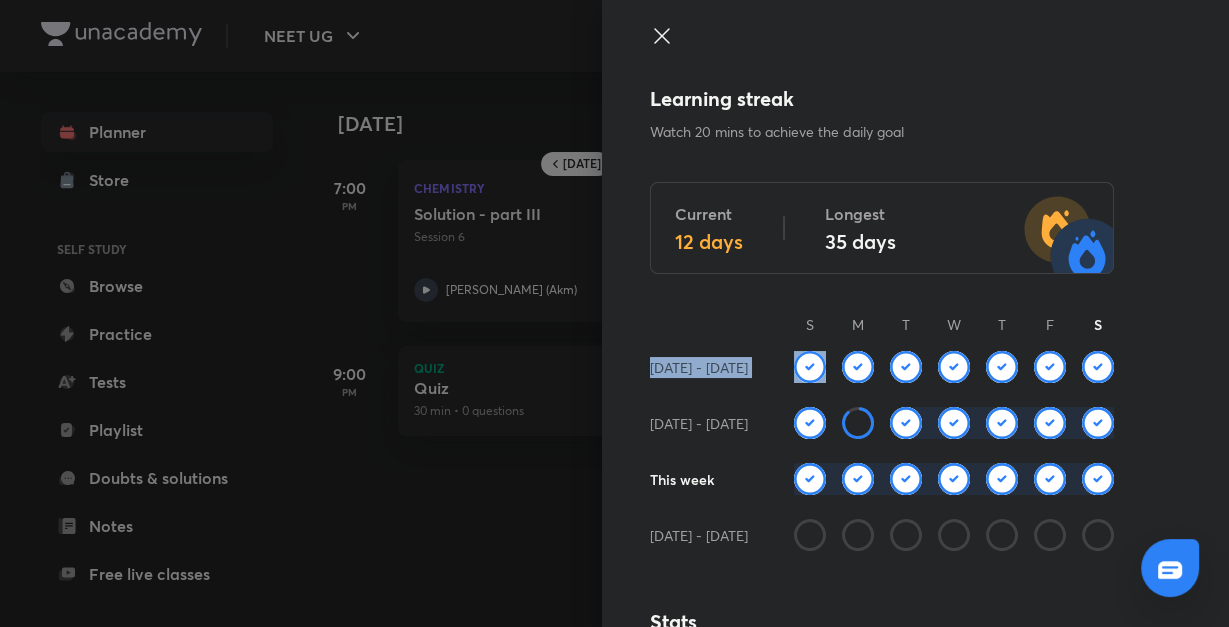 click on "[DATE] - [DATE]" at bounding box center [699, 367] 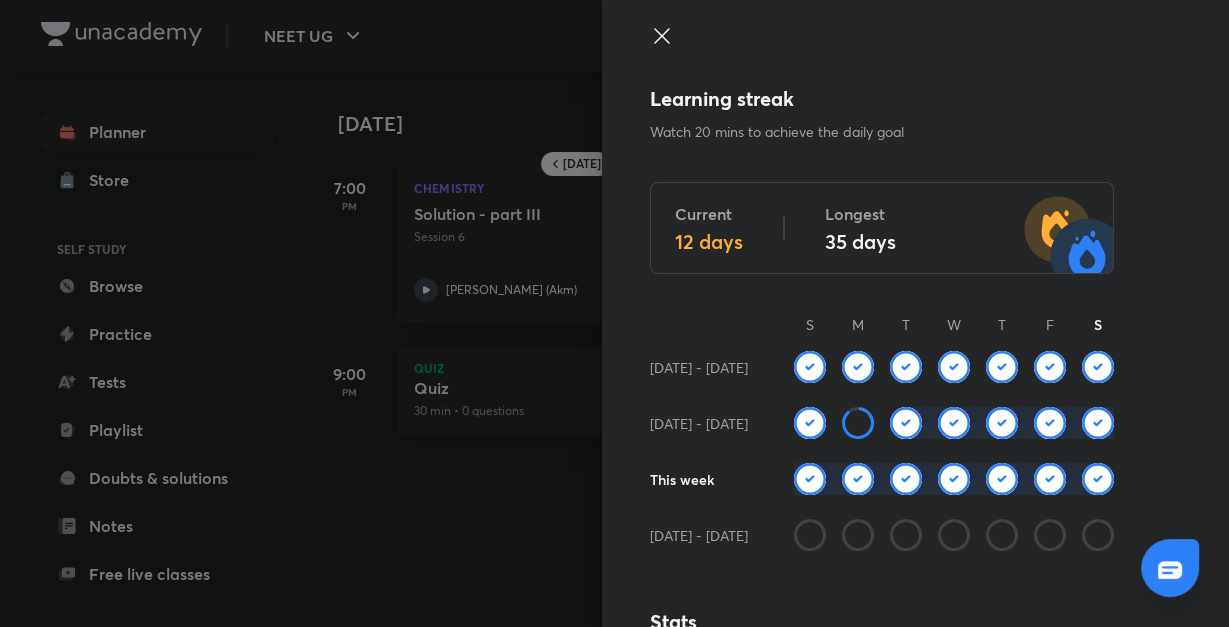 drag, startPoint x: 673, startPoint y: 373, endPoint x: 784, endPoint y: 288, distance: 139.807 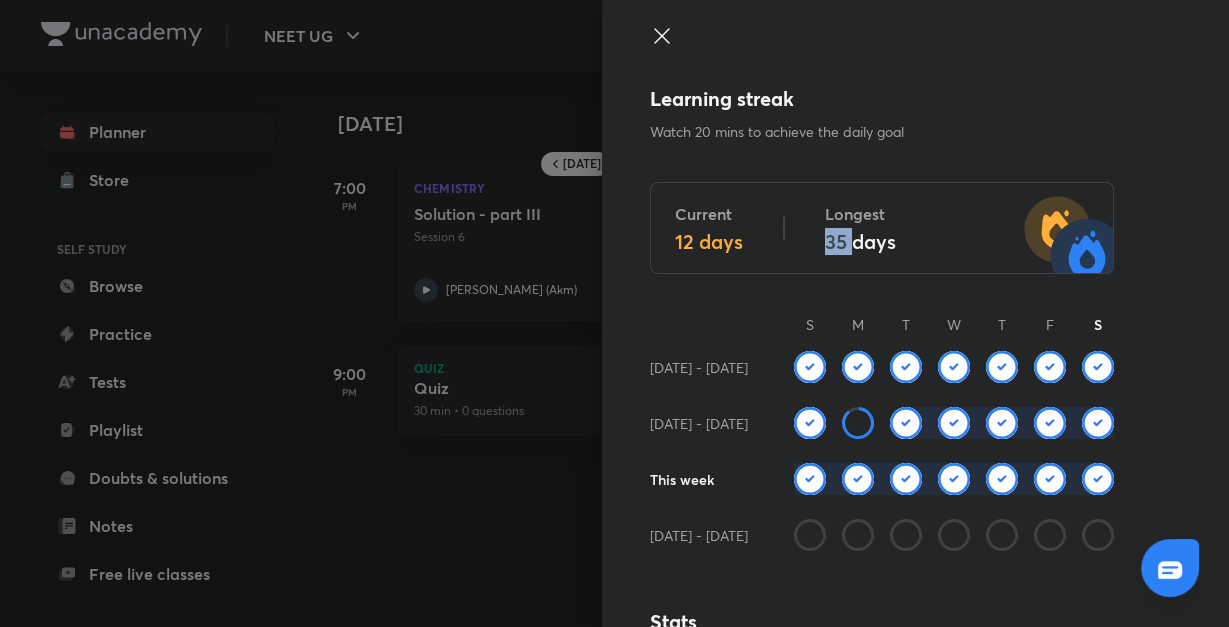 click on "Learning streak Watch 20 mins to achieve the daily goal Current 12 days Longest 35 days S M T W T F S Jun [DATE] - [DATE] - [DATE] 5 This week [DATE] - [DATE] Stats Total watch minutes 9,566 mins Lessons completed 108 Tests completed 15 Polls answered Questions attempted 514 Leaderboard NEET UG [DATE] [PERSON_NAME] 1K mins  •  17 days streak ANONYMOUS  1K mins  •  15 days streak [PERSON_NAME] 977 mins  •  1 day streak #8973 You + See full leaderboard Knowledge hats [DATE] hat Unlocked on [DATE] Dedicate Purple Hat Unlocked on [DATE] Dedicate Blue Hat Unlocked on [DATE] Dedicate Green Hat Unlocked on [DATE] Dedicate Orange Hat Unlocked on [DATE] DEDICATED TO [PERSON_NAME] (Akm) you are too [DEMOGRAPHIC_DATA] sir ........... Dedicated on [DATE] Yellow Hat Unlocked on [DATE] Dedicate White Hat Unlocked on [DATE] Dedicate Welcome to Unacademy! Joined on [DATE] Brown Hat Unlock at 10K learning minutes" at bounding box center (915, 313) 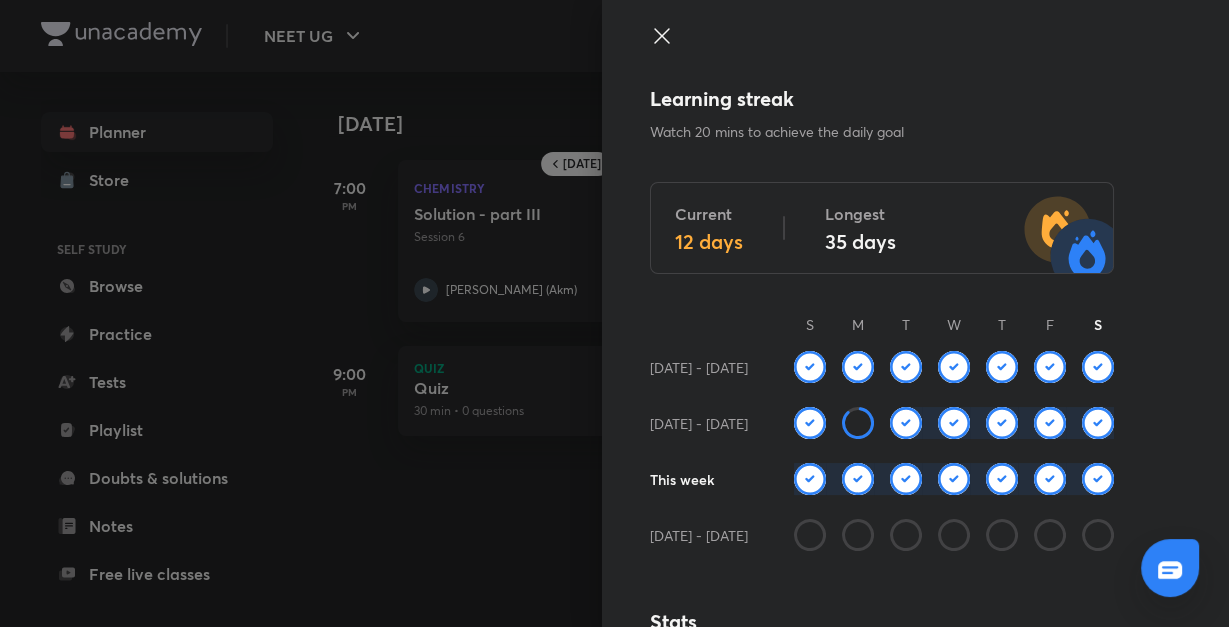 click 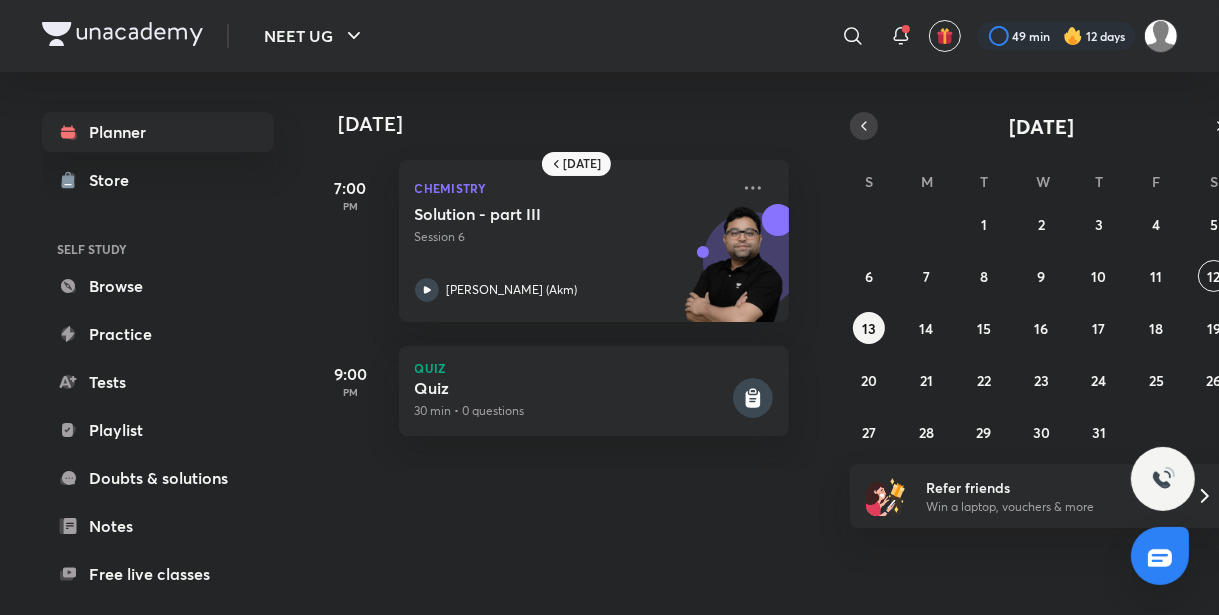 click 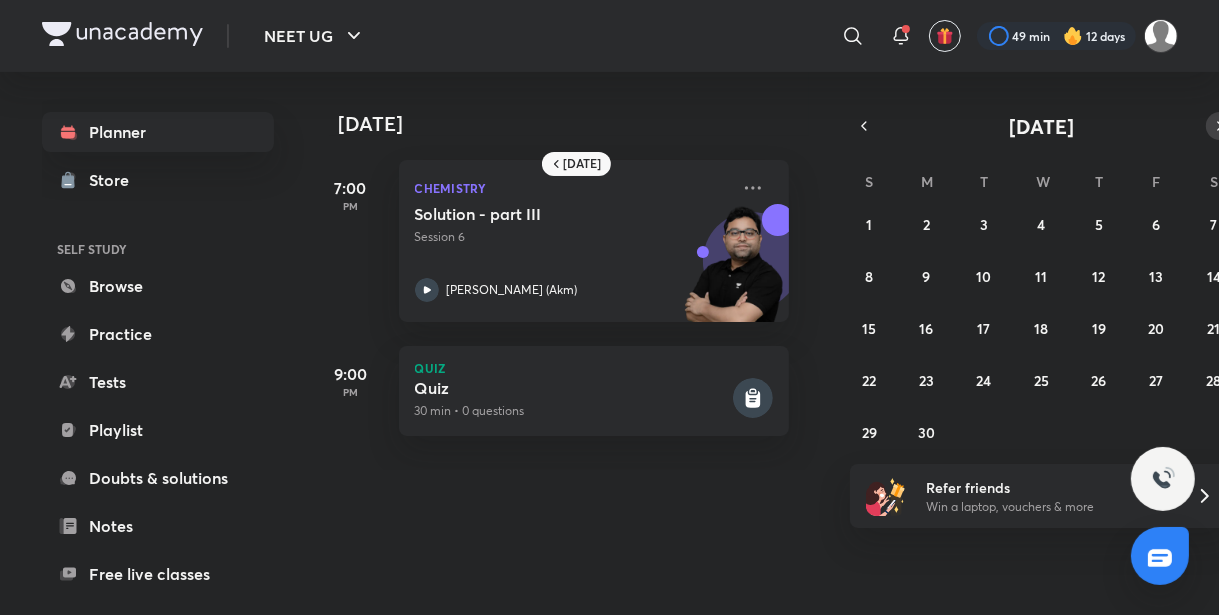 click at bounding box center [1220, 126] 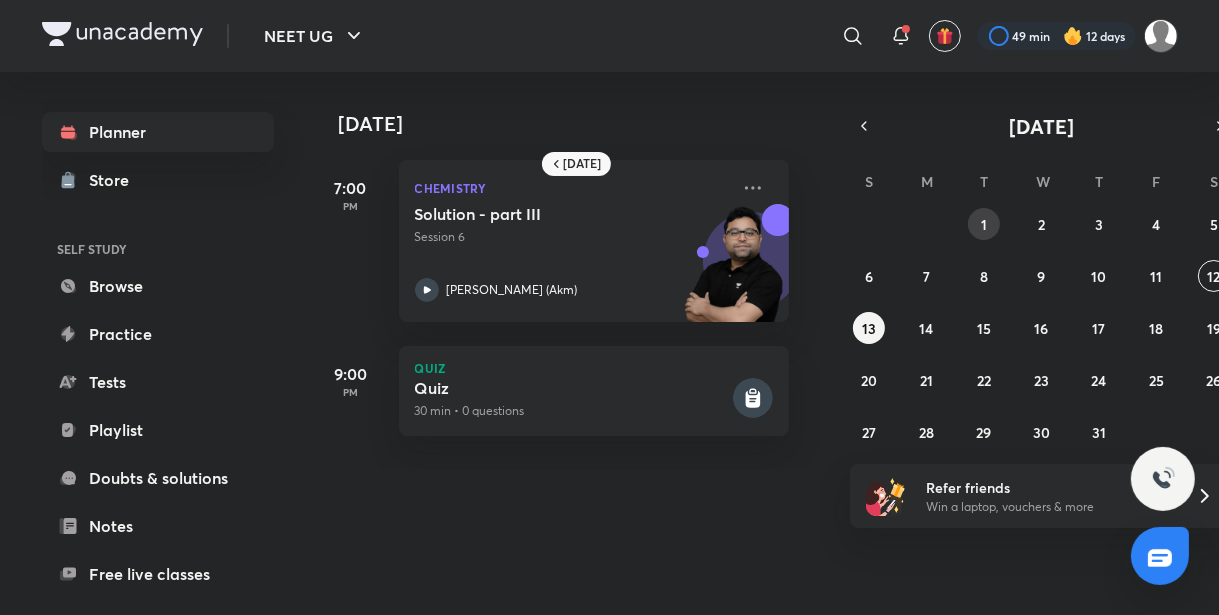 click on "1" at bounding box center (984, 224) 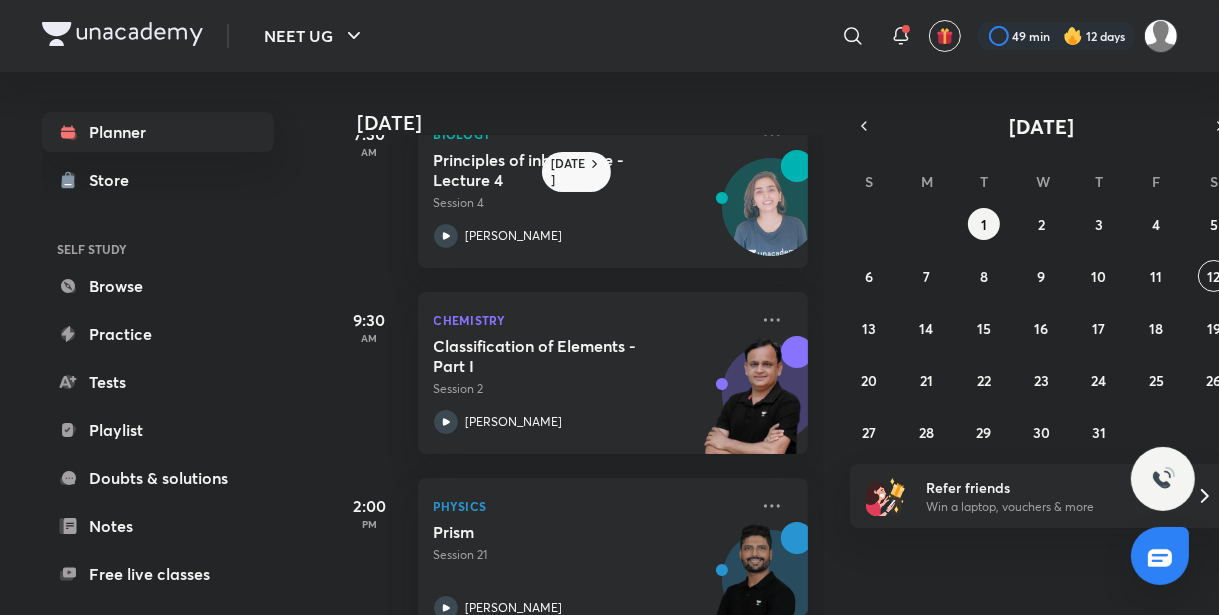 scroll, scrollTop: 94, scrollLeft: 0, axis: vertical 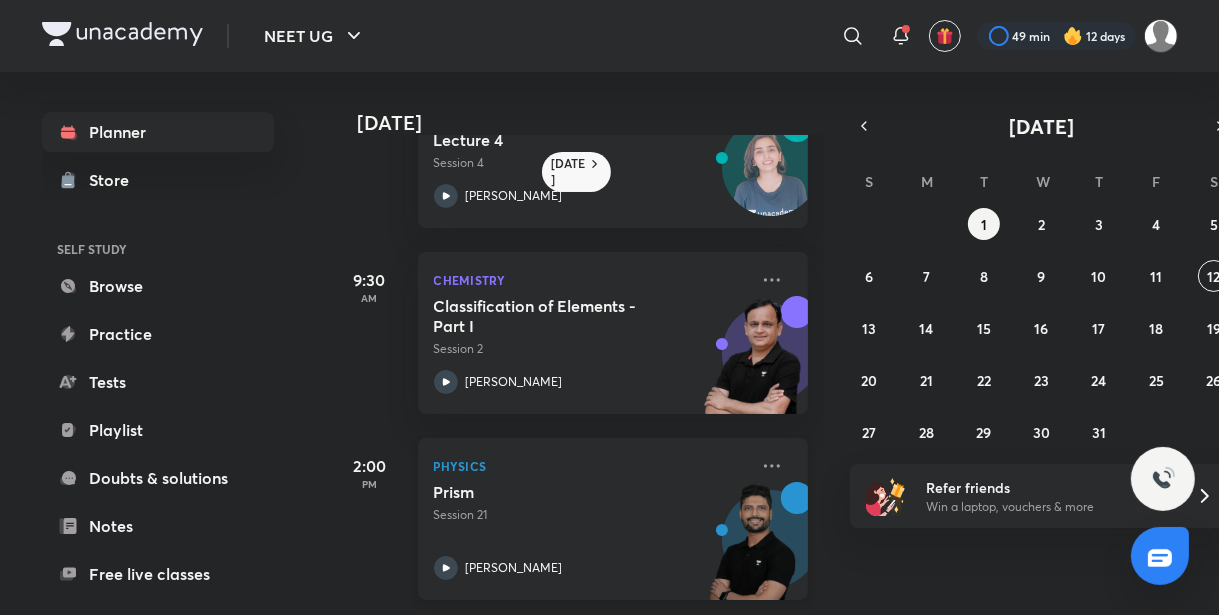 click on "[PERSON_NAME]" at bounding box center [591, 568] 